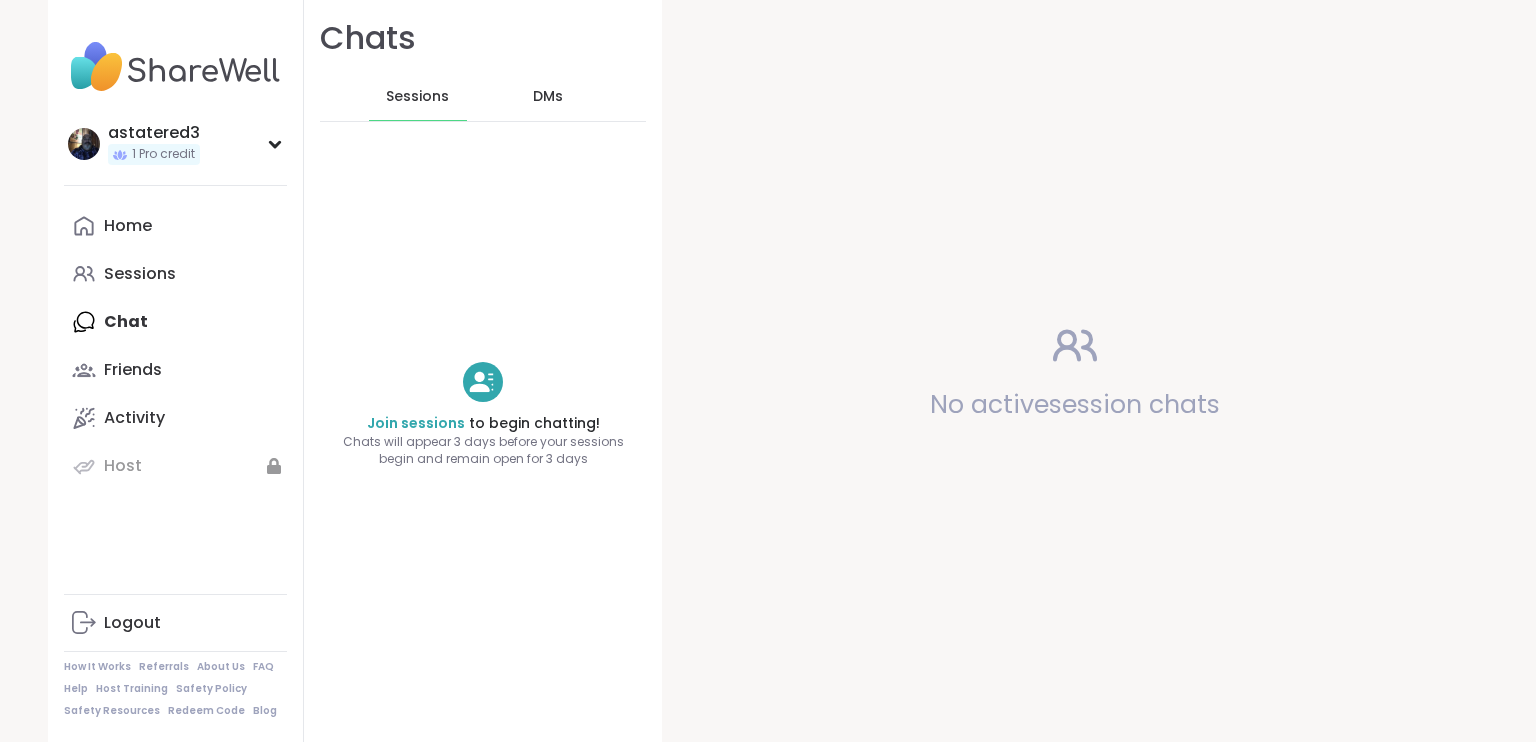 scroll, scrollTop: 0, scrollLeft: 0, axis: both 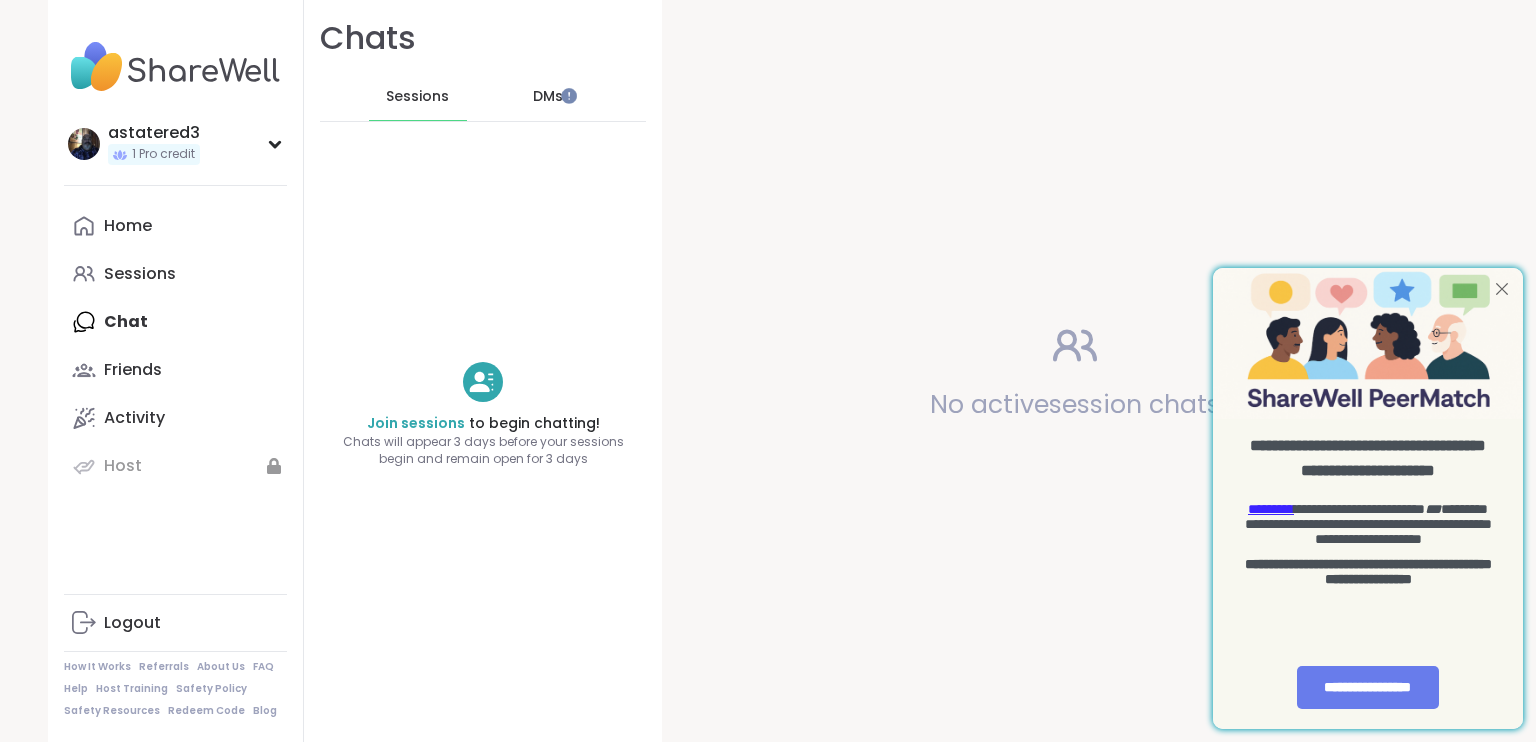 click at bounding box center (1502, 288) 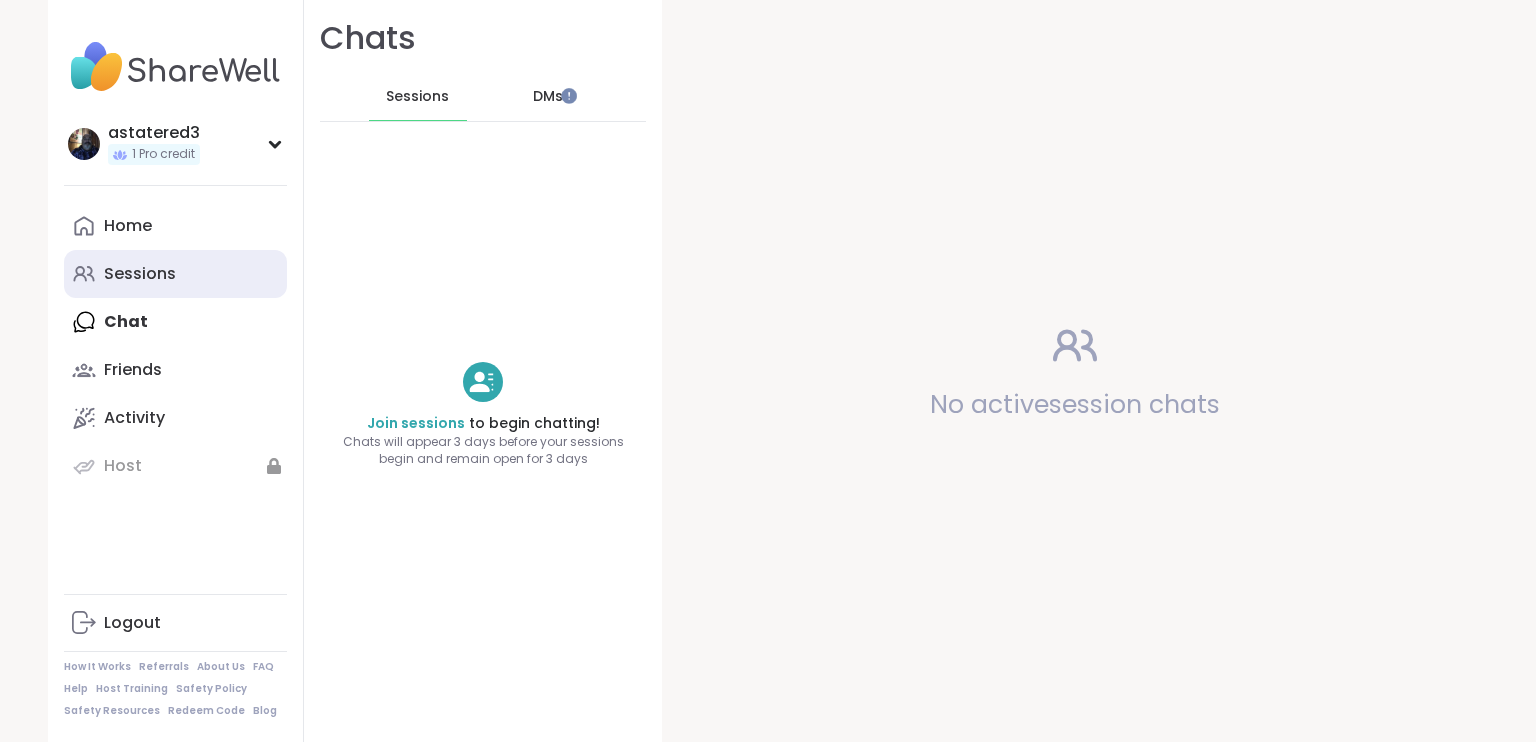 click on "Sessions" at bounding box center [140, 274] 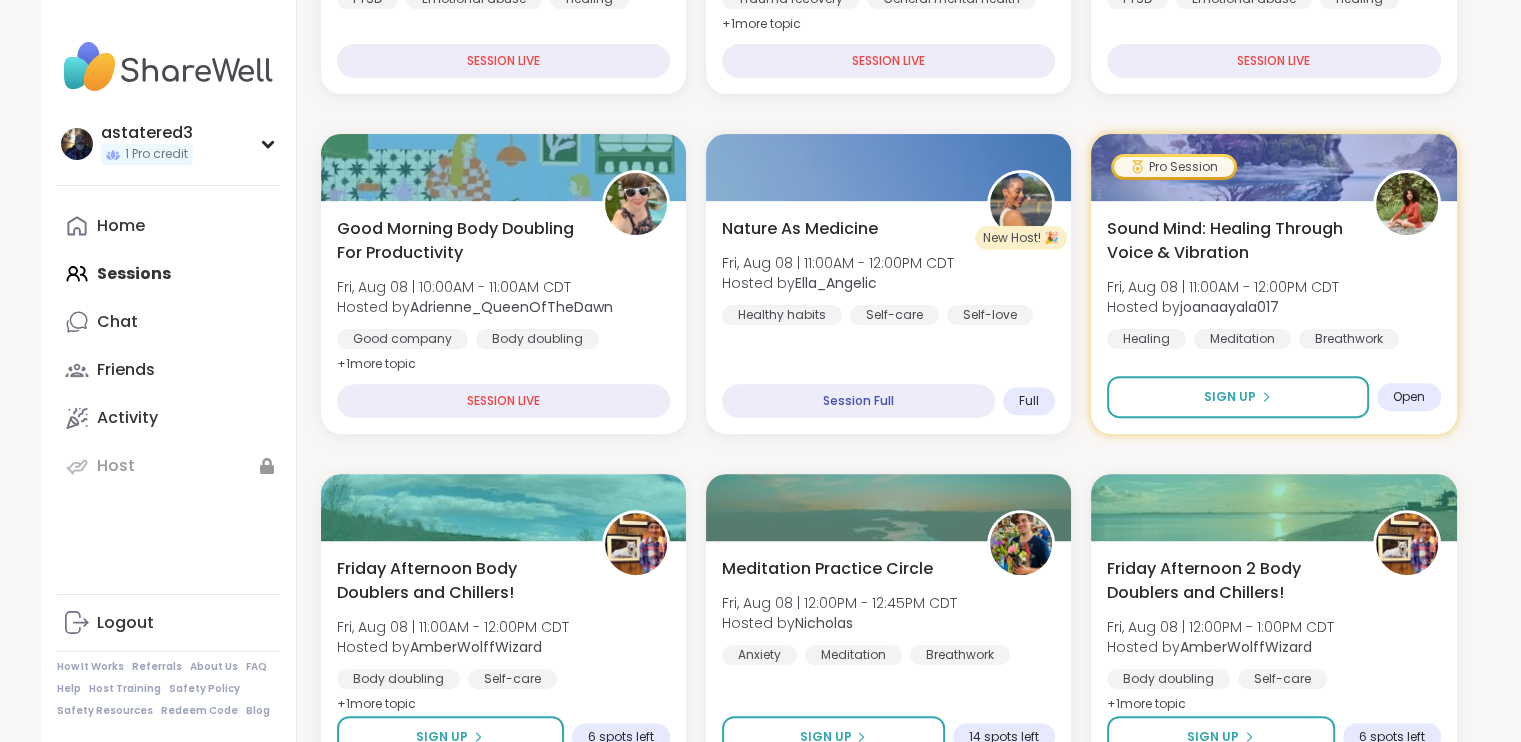scroll, scrollTop: 648, scrollLeft: 0, axis: vertical 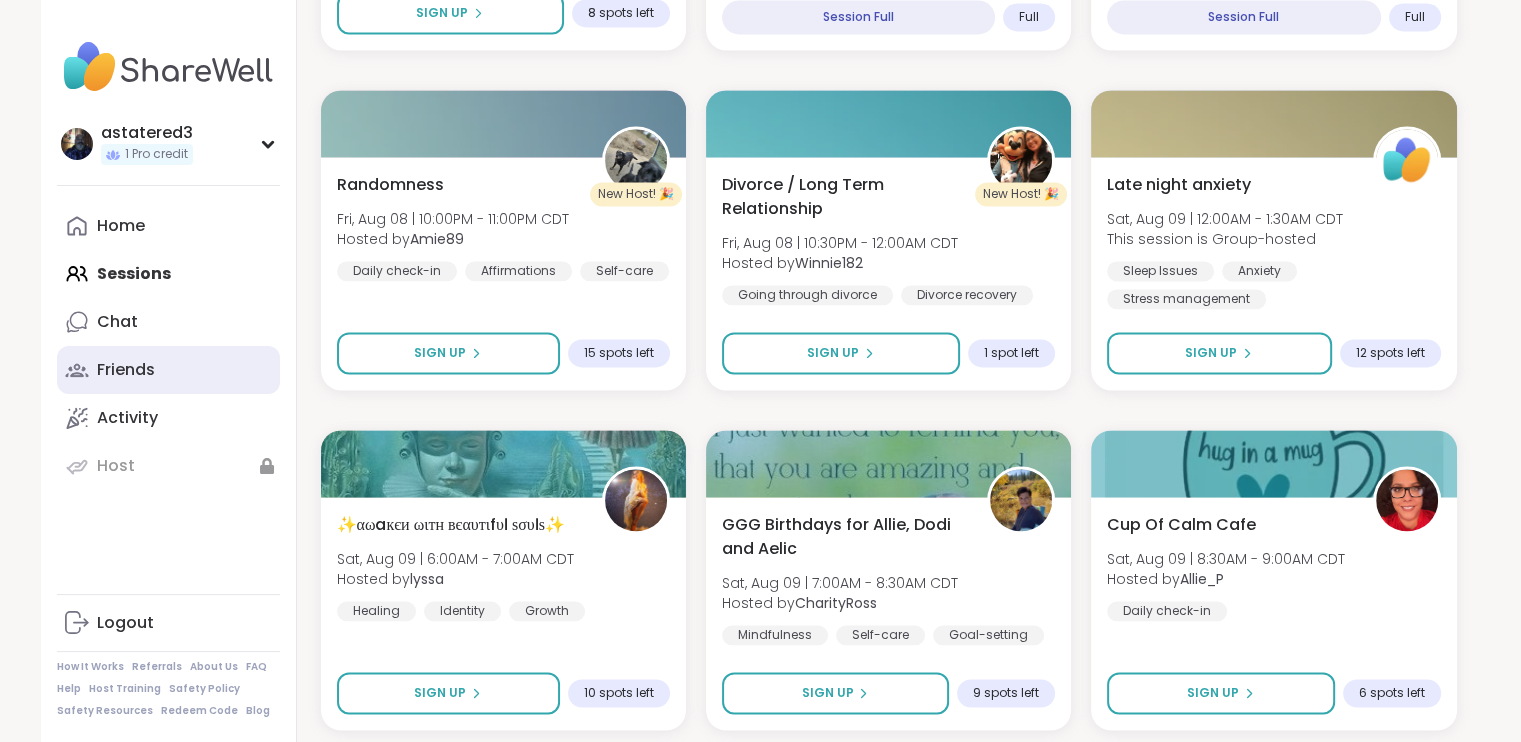 click on "Friends" at bounding box center [168, 370] 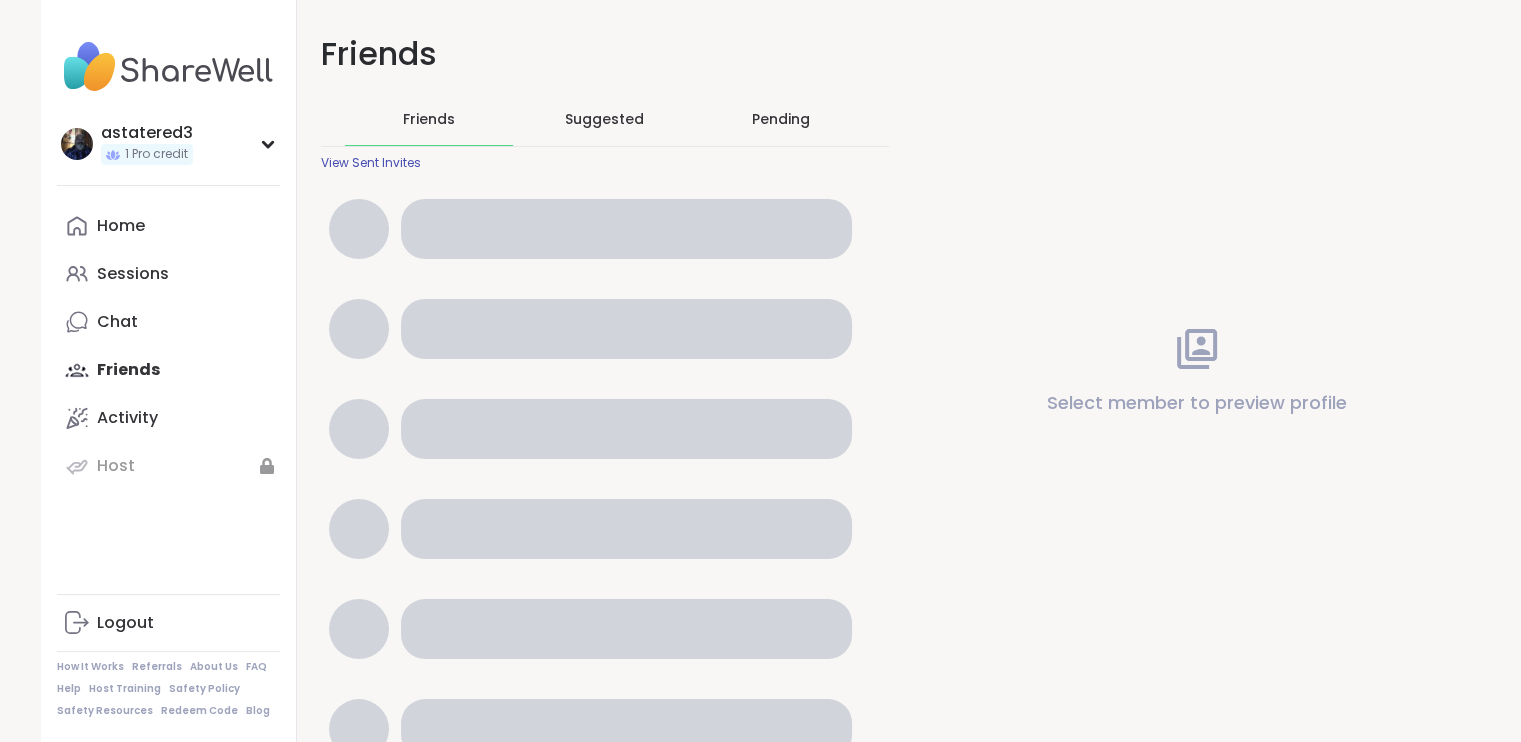 scroll, scrollTop: 0, scrollLeft: 0, axis: both 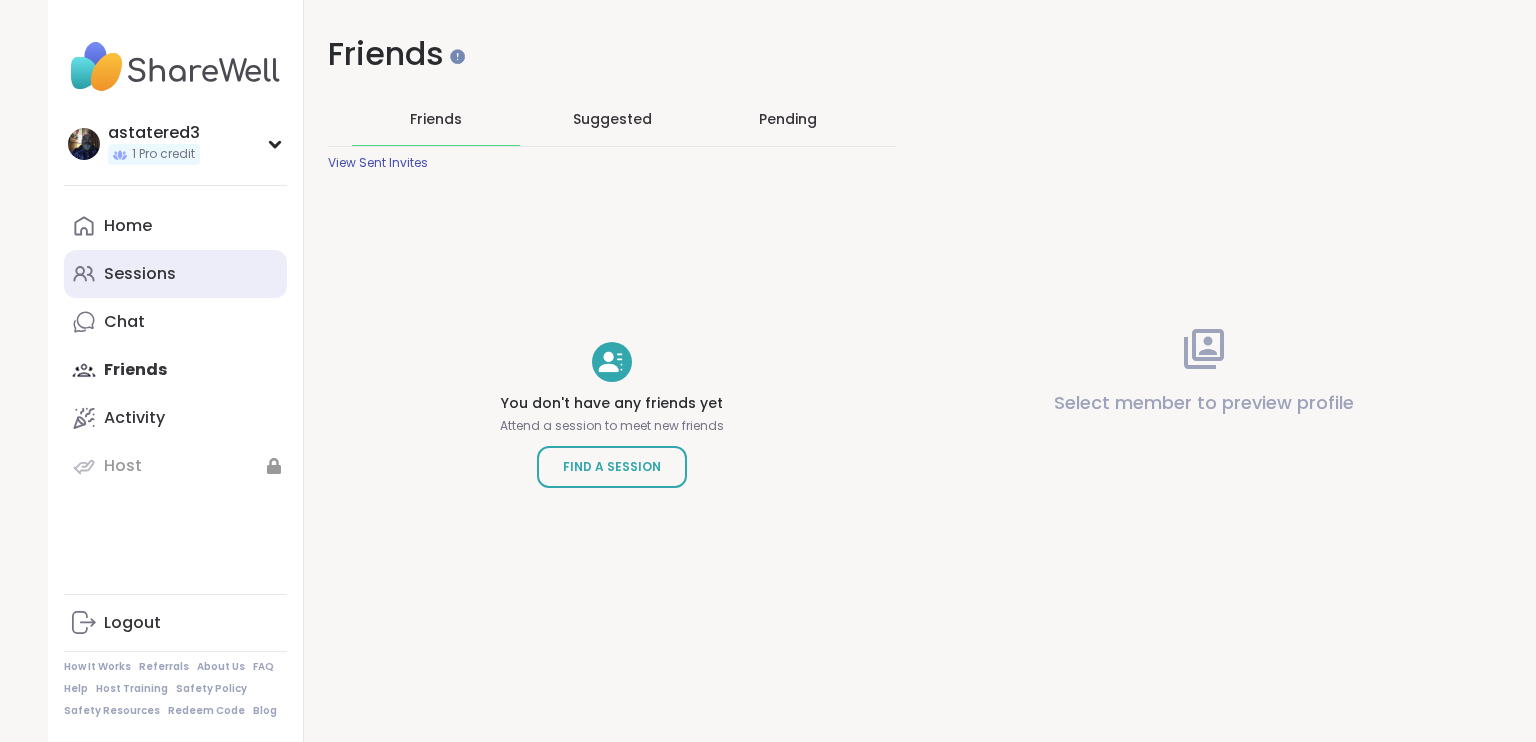 click on "Sessions" at bounding box center [140, 274] 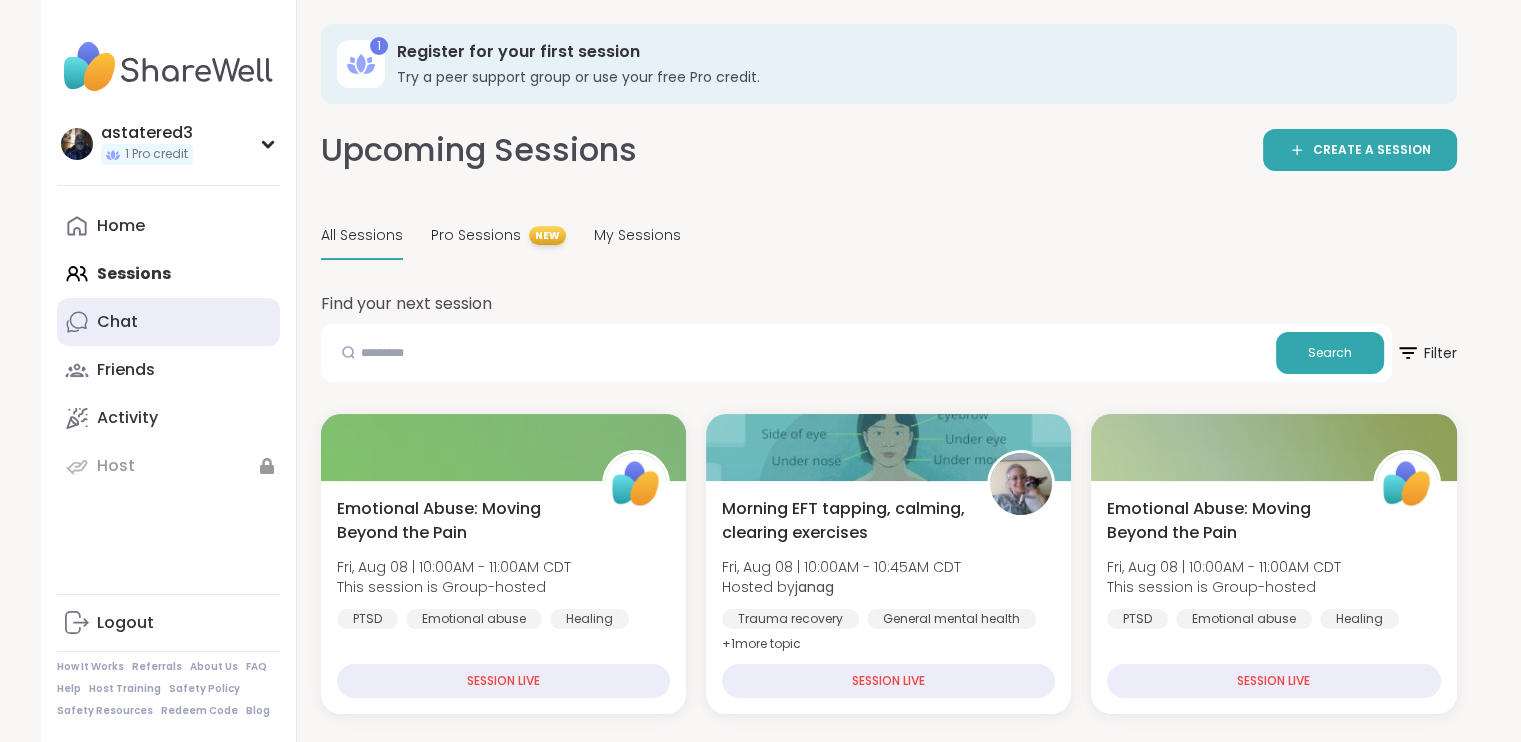 click on "Chat" at bounding box center [168, 322] 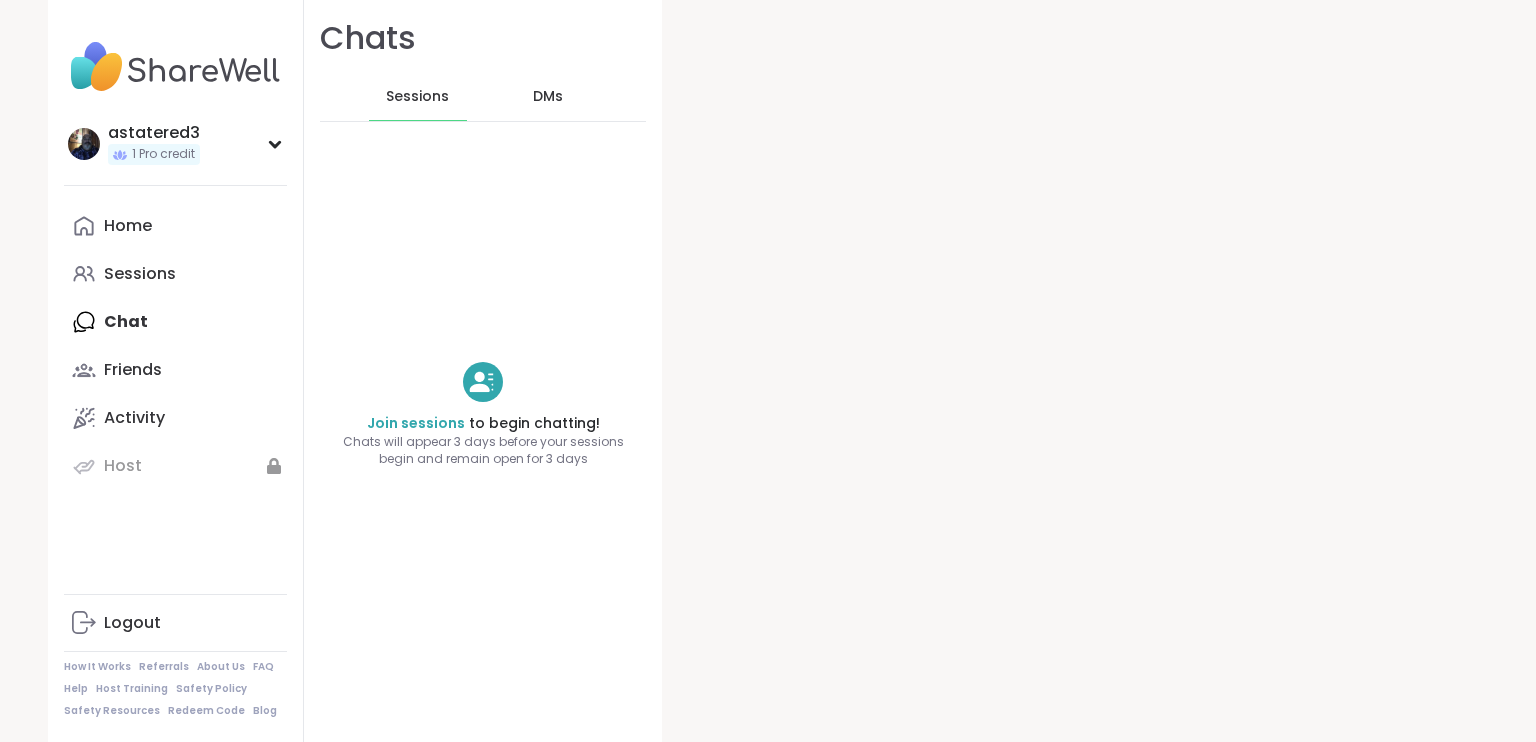 scroll, scrollTop: 0, scrollLeft: 0, axis: both 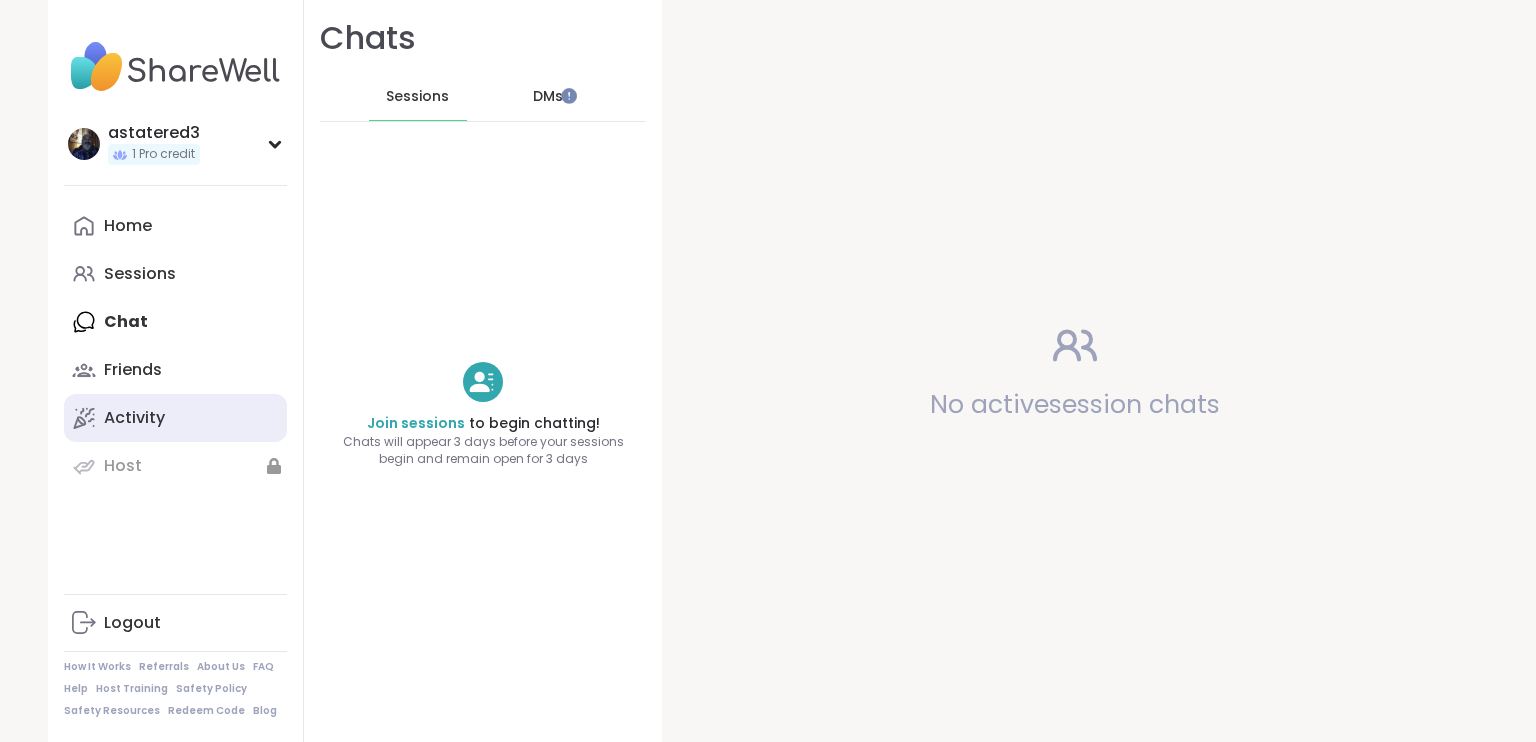 click on "Activity" at bounding box center [175, 418] 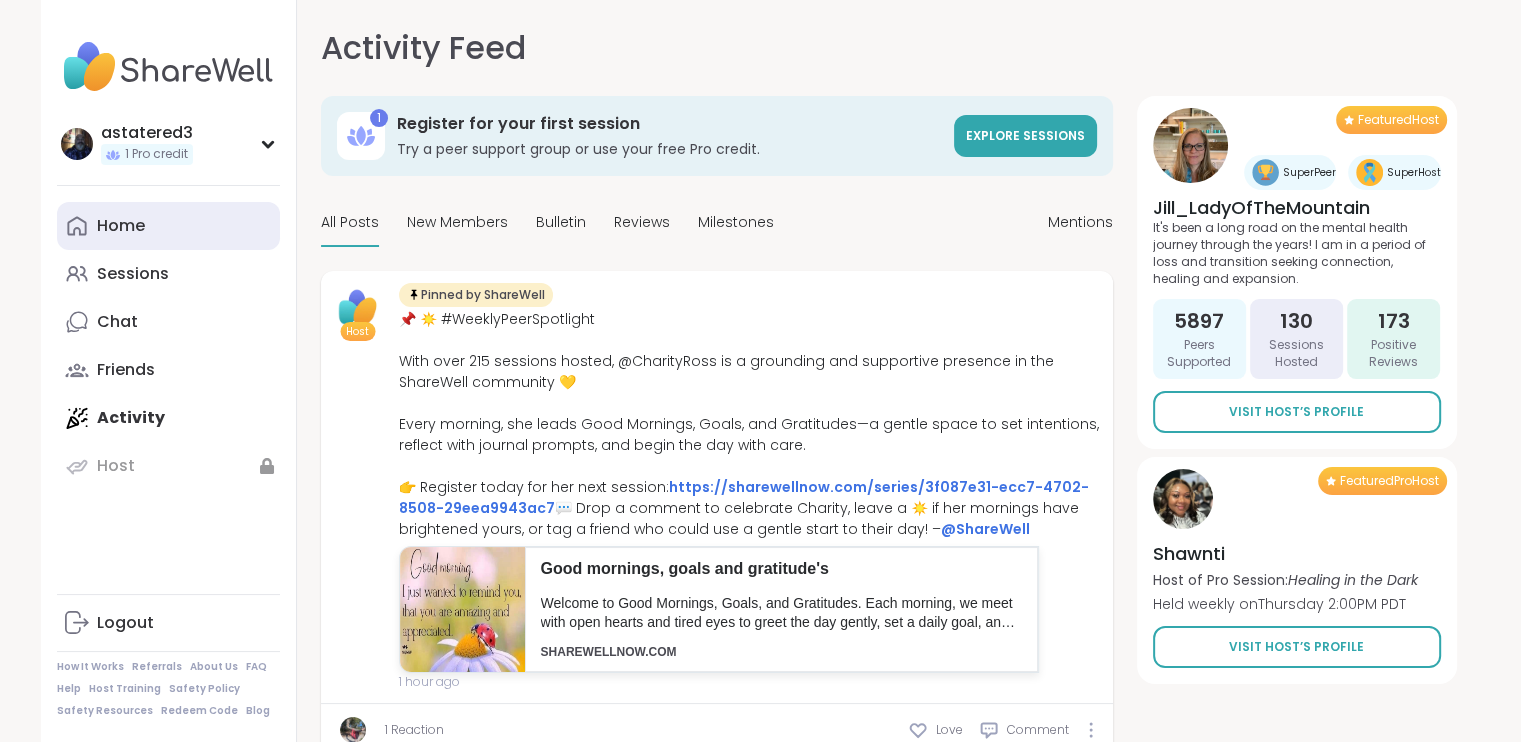 click on "Home" at bounding box center [121, 226] 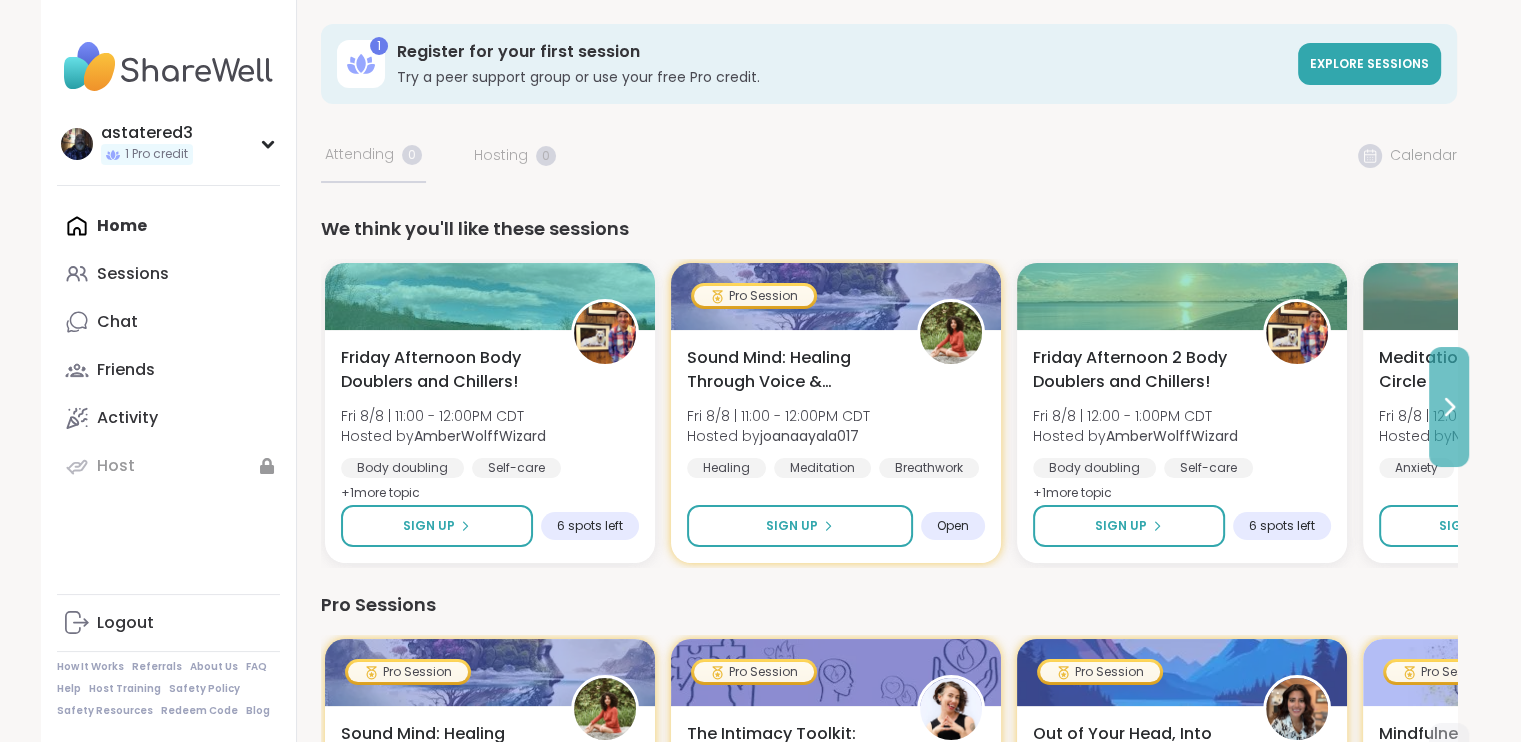 click 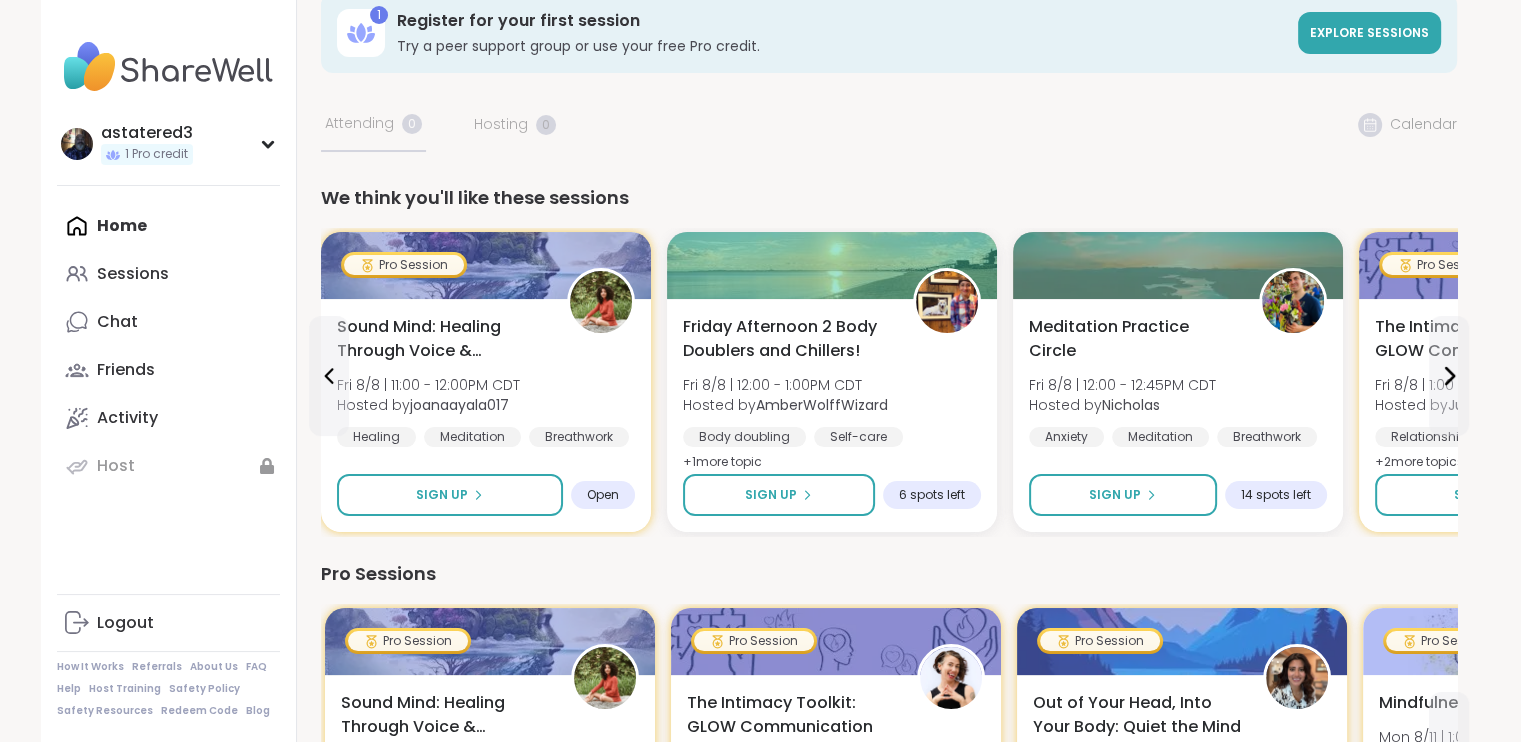 scroll, scrollTop: 0, scrollLeft: 0, axis: both 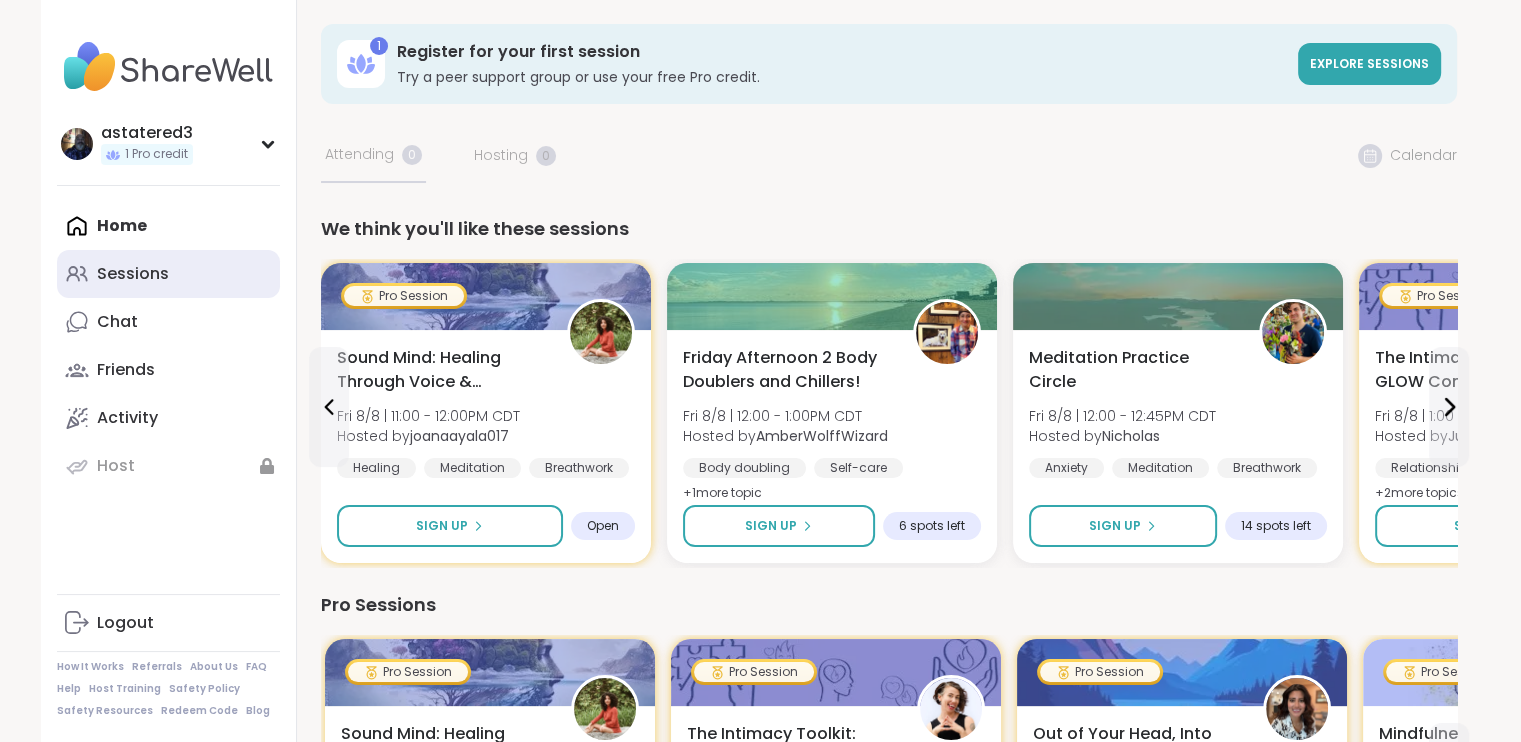 click on "Sessions" at bounding box center (168, 274) 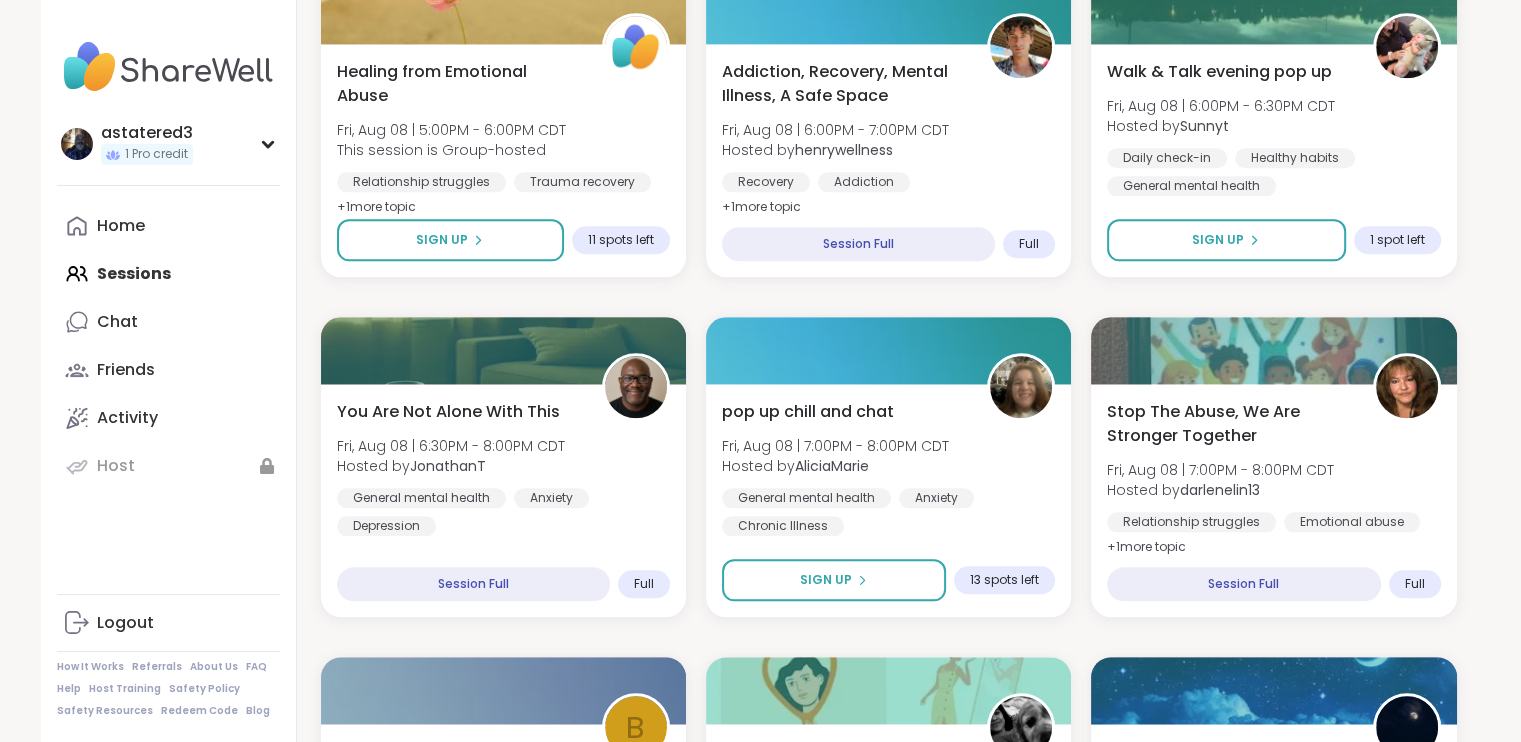 scroll, scrollTop: 2786, scrollLeft: 0, axis: vertical 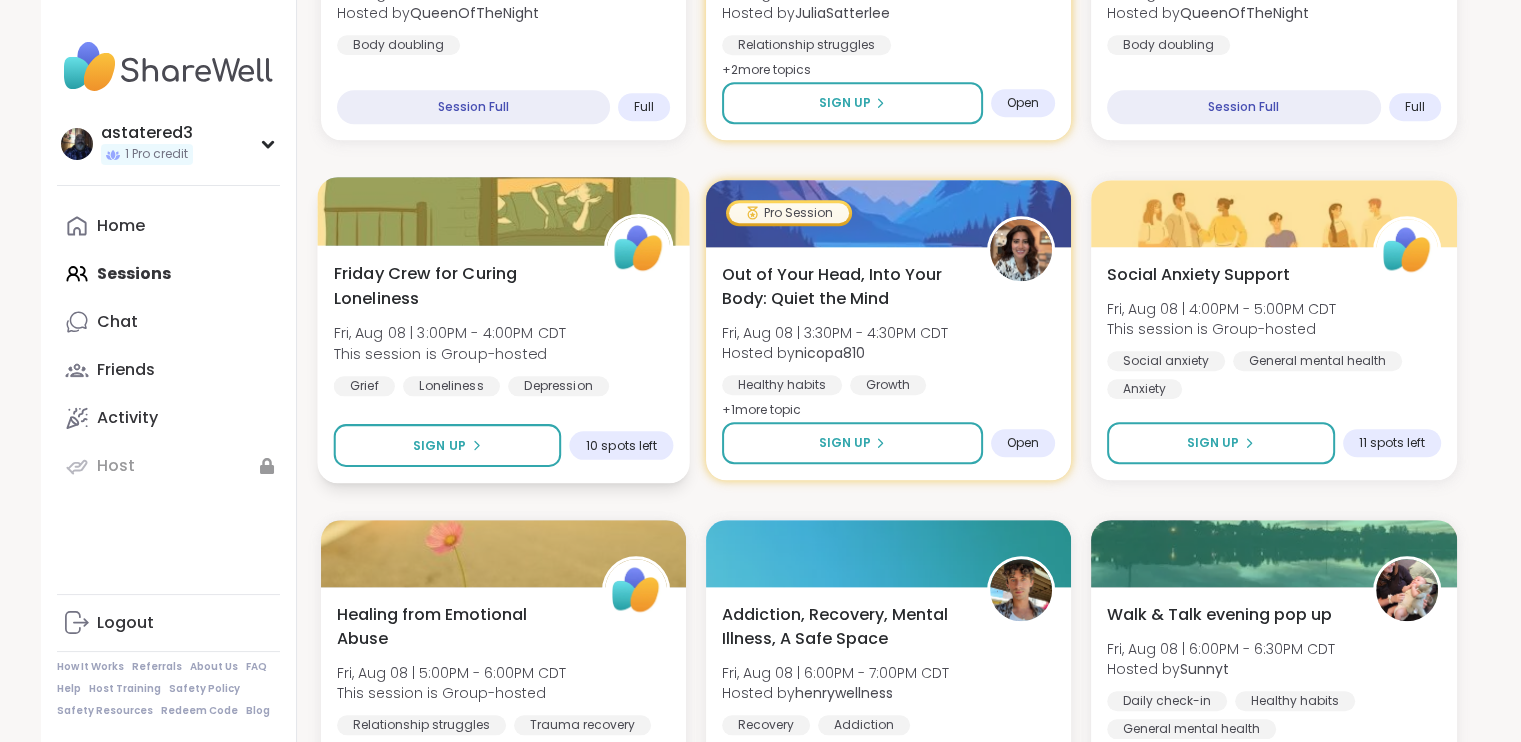 click on "Friday Crew for Curing Loneliness" at bounding box center (457, 285) 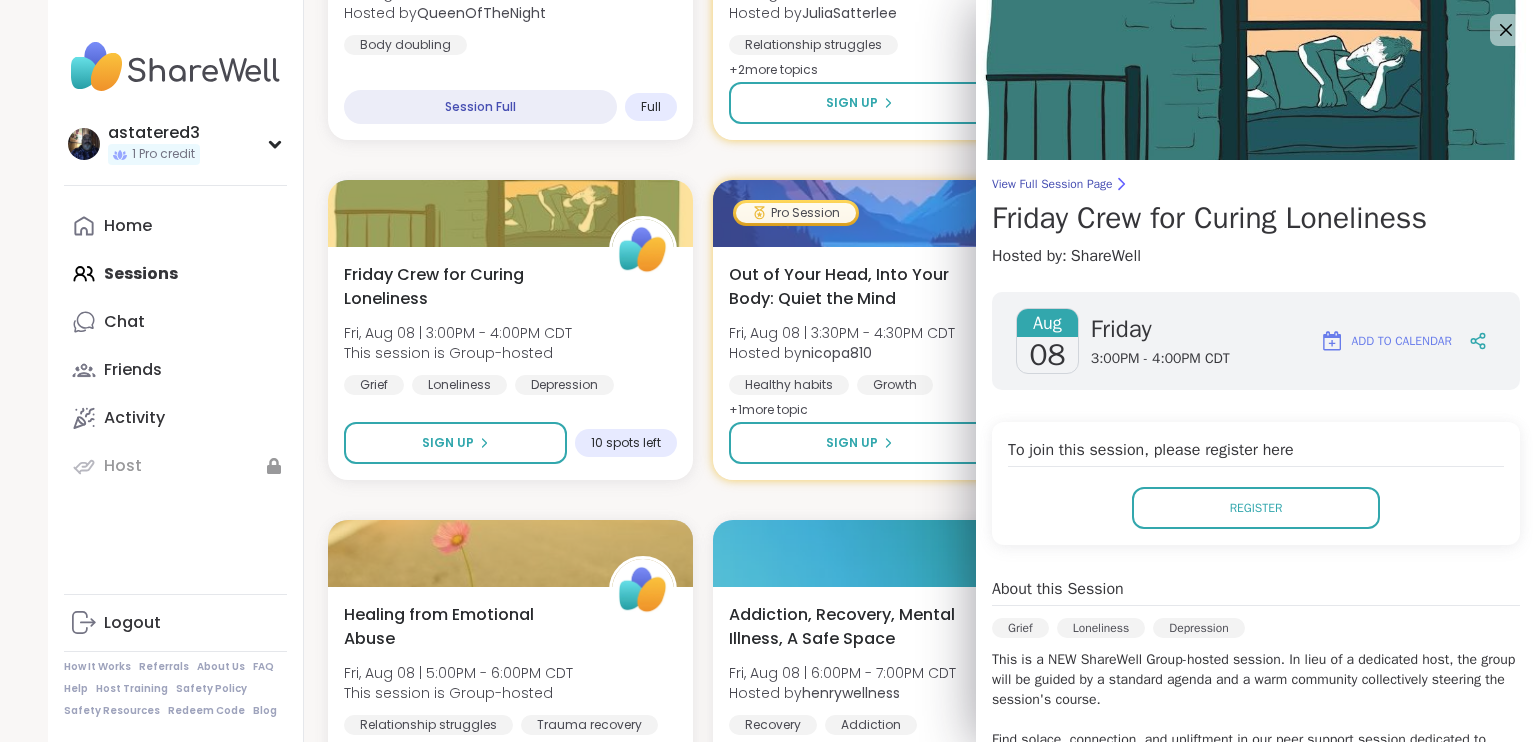 scroll, scrollTop: 449, scrollLeft: 0, axis: vertical 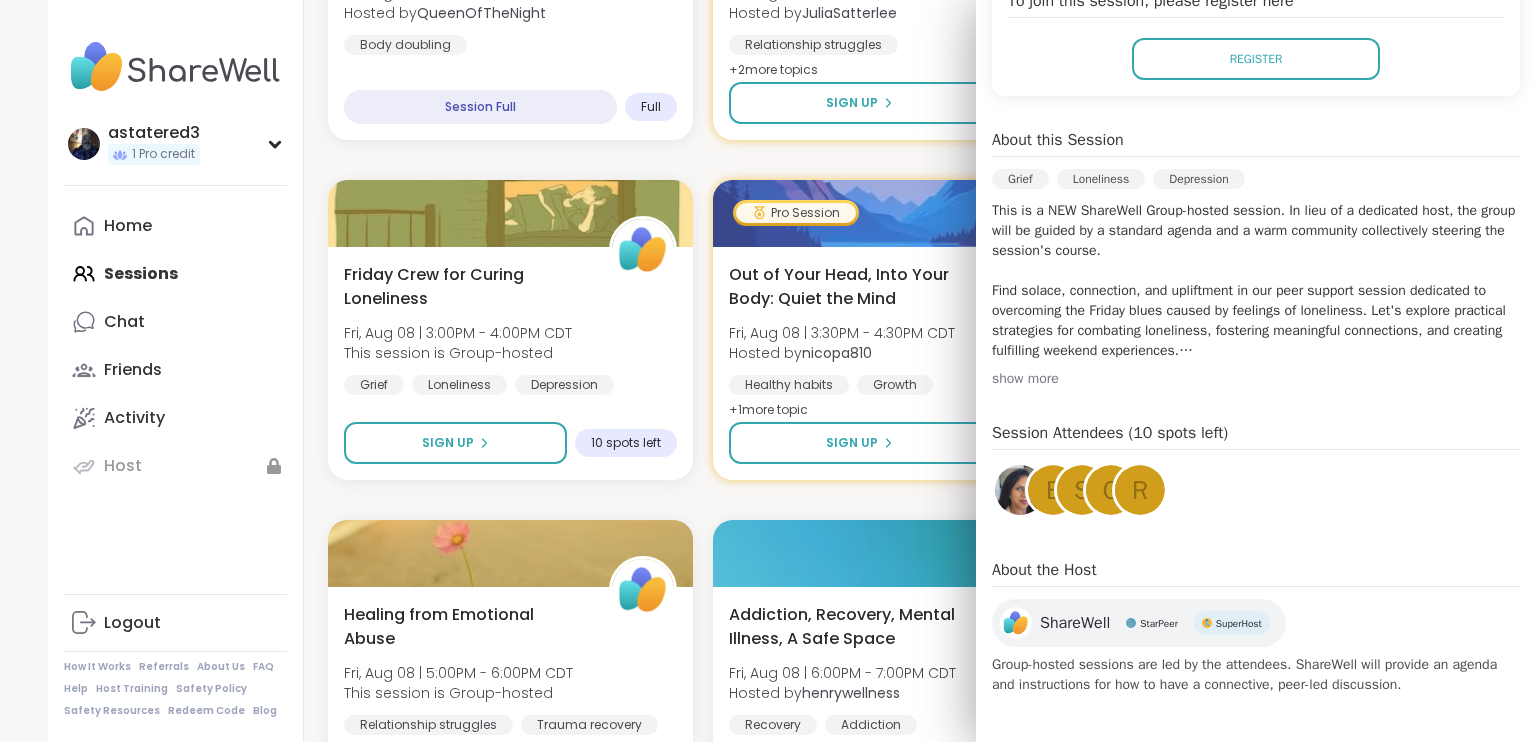 click on "[MONTH] [DATE] [DAY] [TIME] - [TIME] [TIMEZONE] Add to Calendar To join this session, please register here Register About this Session Grief Loneliness Depression show more Session Attendees (10 spots left) e S g r About the Host ShareWell StarPeer SuperHost Group-hosted sessions are led by the attendees. ShareWell will provide an agenda and instructions for how to have a connective, peer-led discussion." at bounding box center (1256, 269) 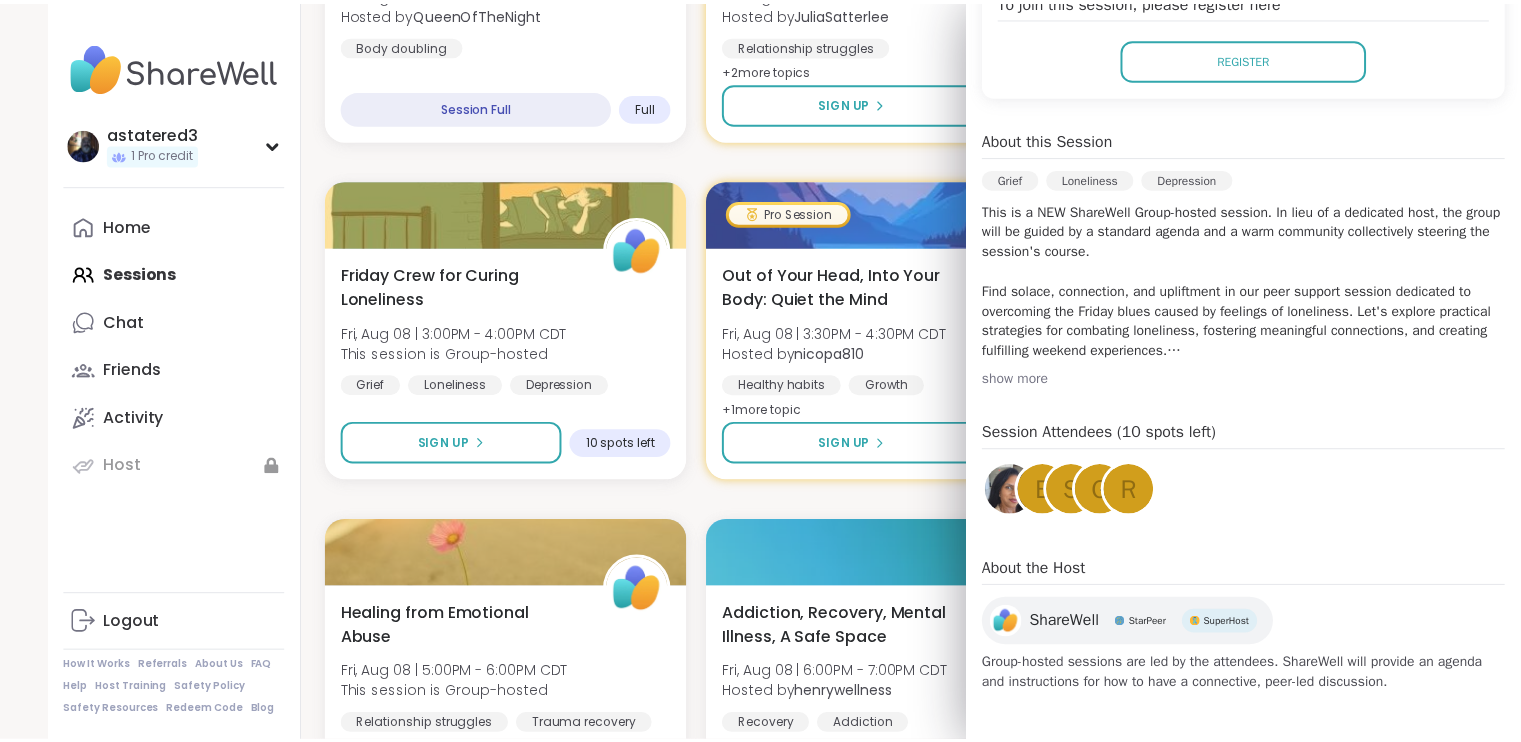 scroll, scrollTop: 0, scrollLeft: 0, axis: both 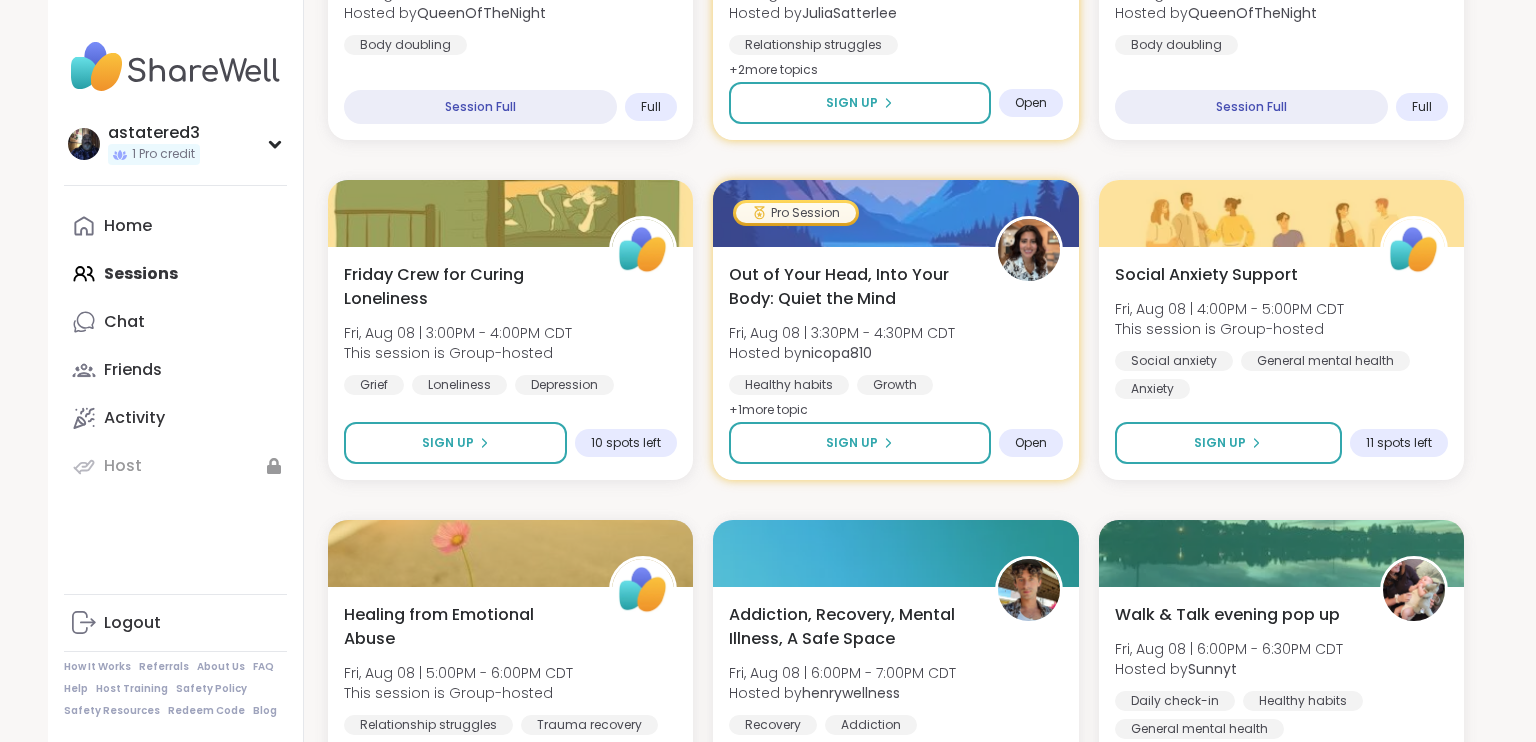 click on "1 Register for your first session Try a peer support group or use your free Pro credit. Upcoming Sessions CREATE A SESSION All Sessions Pro Sessions NEW My Sessions Find your next session Search Filter Emotional Abuse: Moving Beyond the Pain [DAY], [MONTH] [DATE] | [TIME] - [TIME] [TIMEZONE] This session is Group-hosted PTSD Emotional abuse Healing SESSION LIVE Morning EFT tapping, calming, clearing exercises [DAY], [MONTH] [DATE] | [TIME] - [TIME] [TIMEZONE] Hosted by [USERNAME] Trauma recovery General mental health Anxiety + 1 more topic SESSION LIVE Emotional Abuse: Moving Beyond the Pain [DAY], [MONTH] [DATE] | [TIME] - [TIME] [TIMEZONE] This session is Group-hosted PTSD Emotional abuse Healing SESSION LIVE Good Morning Body Doubling For Productivity [DAY], [MONTH] [DATE] | [TIME] - [TIME] [TIMEZONE] Hosted by [USERNAME] Good company Body doubling Goal-setting + 1 more topic SESSION LIVE New Host! 🎉 Nature As Medicine [DAY], [MONTH] [DATE] | [TIME] - [TIME] [TIMEZONE] Hosted by [USERNAME] Healthy habits Self-care Self-love Session Full Full Hosted by" at bounding box center (896, 664) 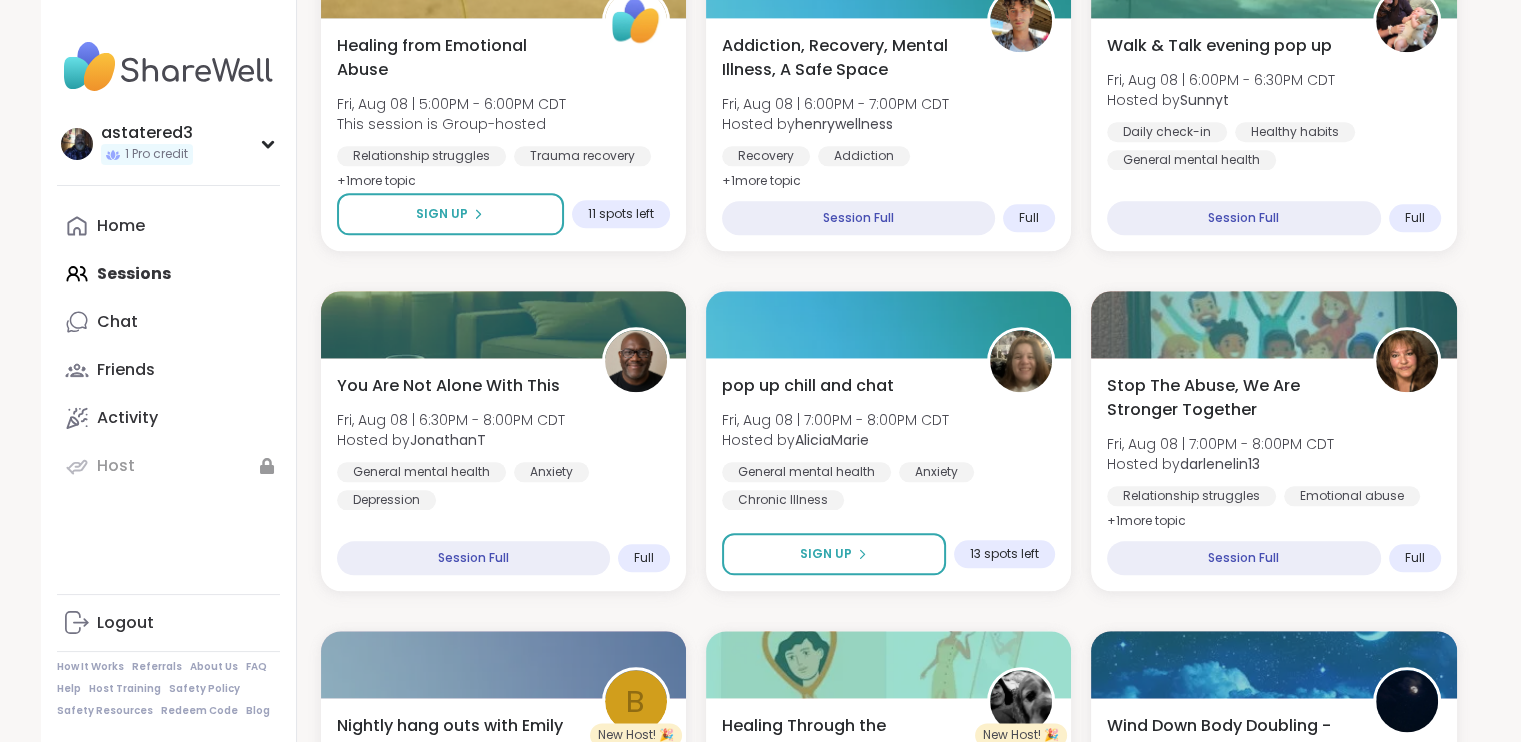scroll, scrollTop: 2243, scrollLeft: 0, axis: vertical 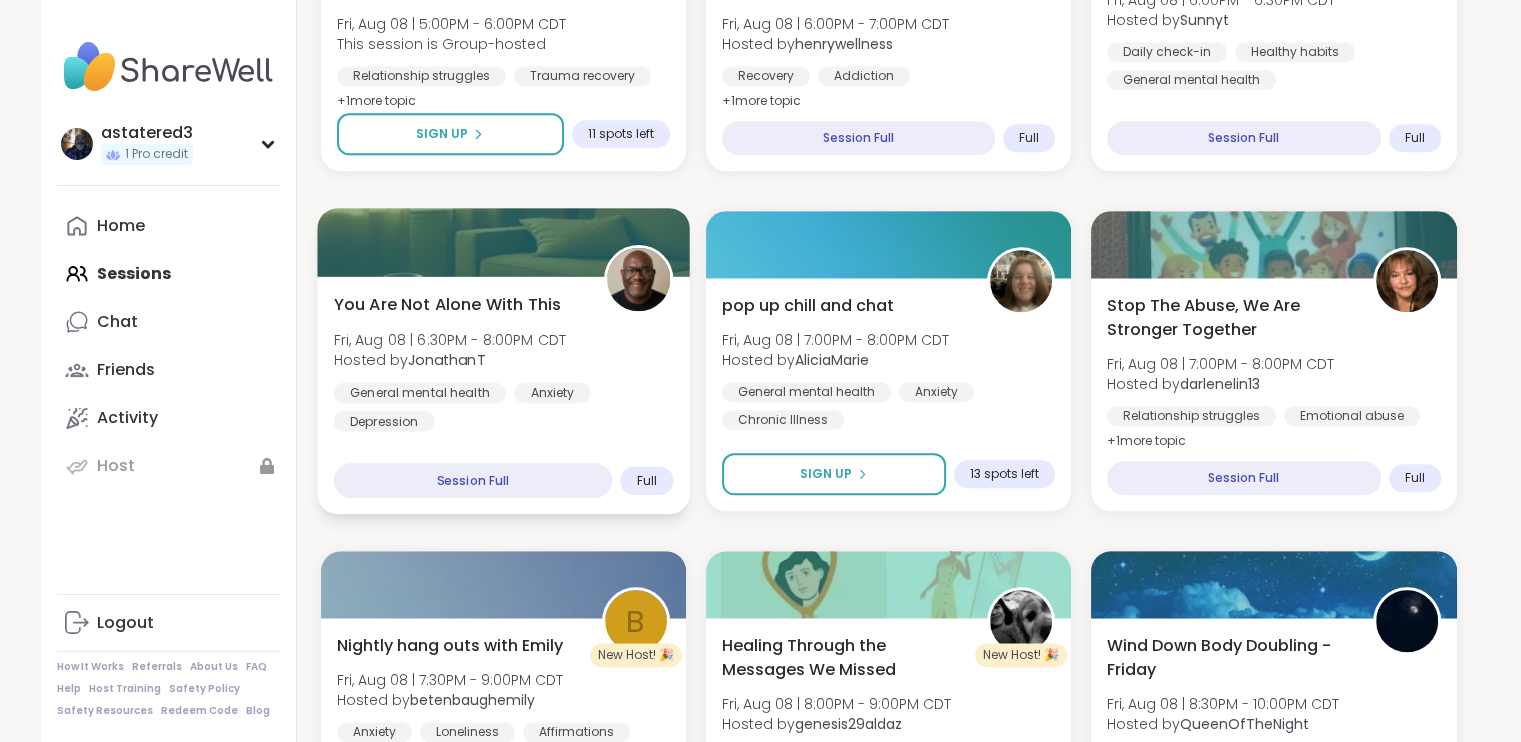 click on "You Are Not Alone With This [DAY], [MONTH] [DATE] | [TIME] - [TIME] [TIMEZONE] Hosted by [USERNAME] General mental health Anxiety Depression" at bounding box center [503, 361] 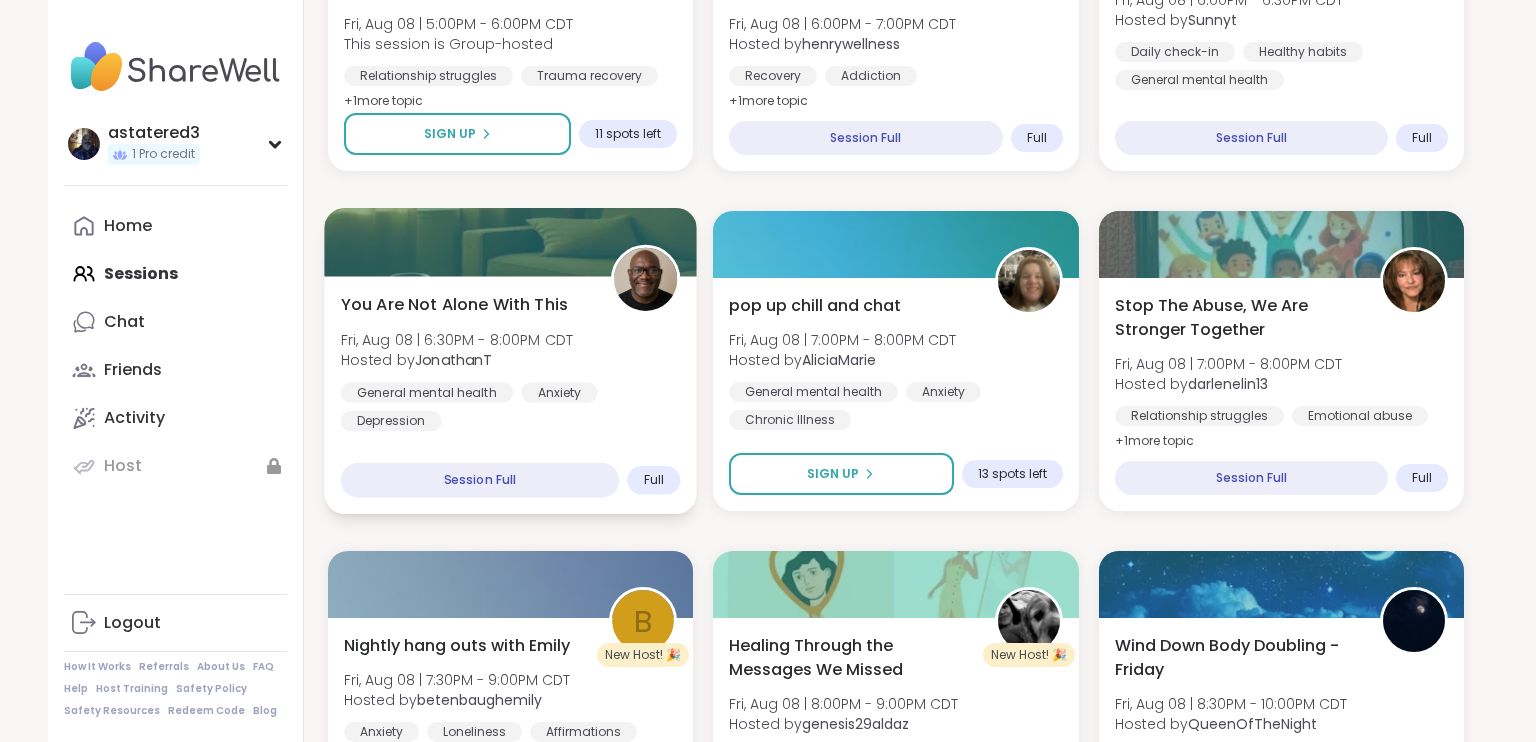 click on "You Are Not Alone With This [DAY], [MONTH] [DATE] | [TIME] - [TIME] [TIMEZONE] Hosted by [USERNAME] General mental health Anxiety Depression" at bounding box center (511, 361) 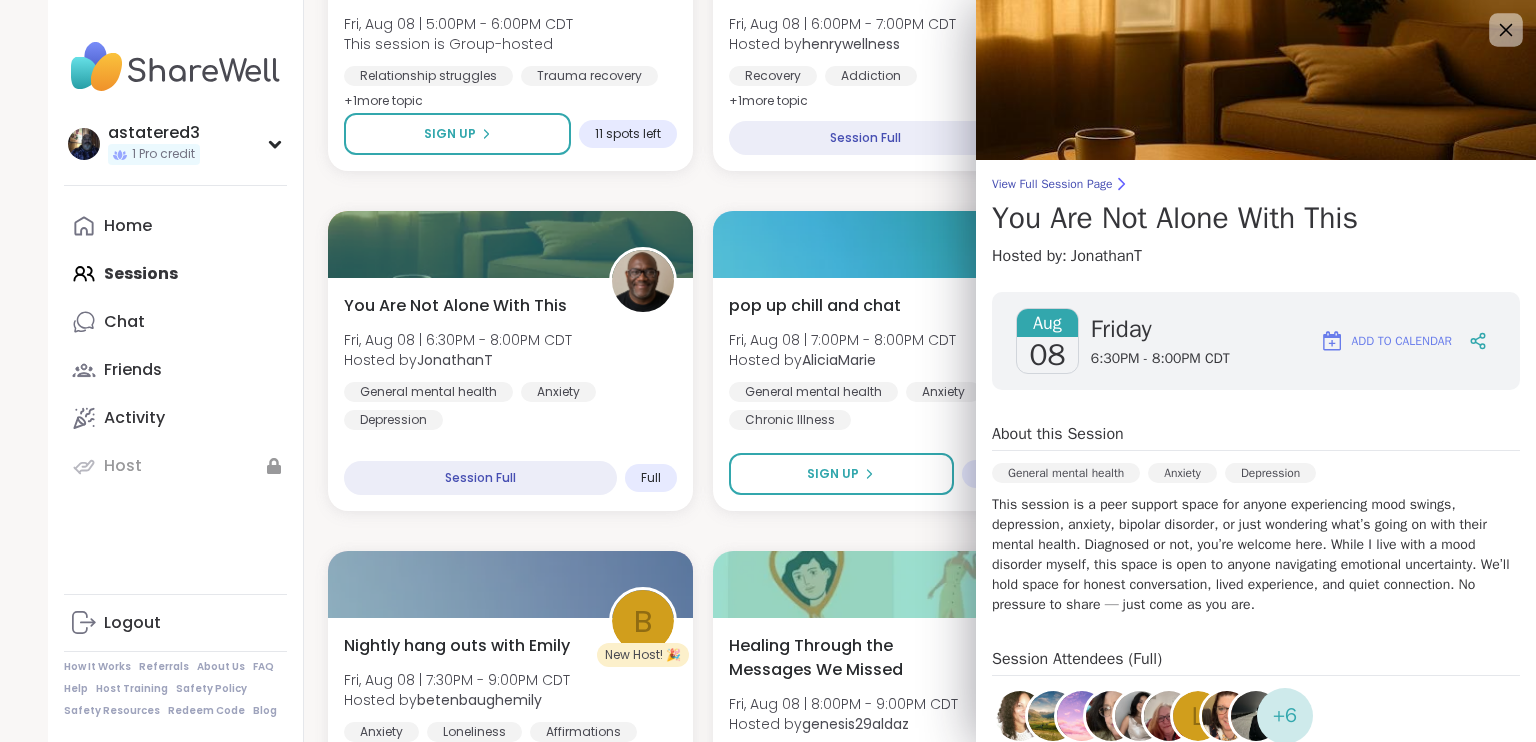 click at bounding box center [1506, 30] 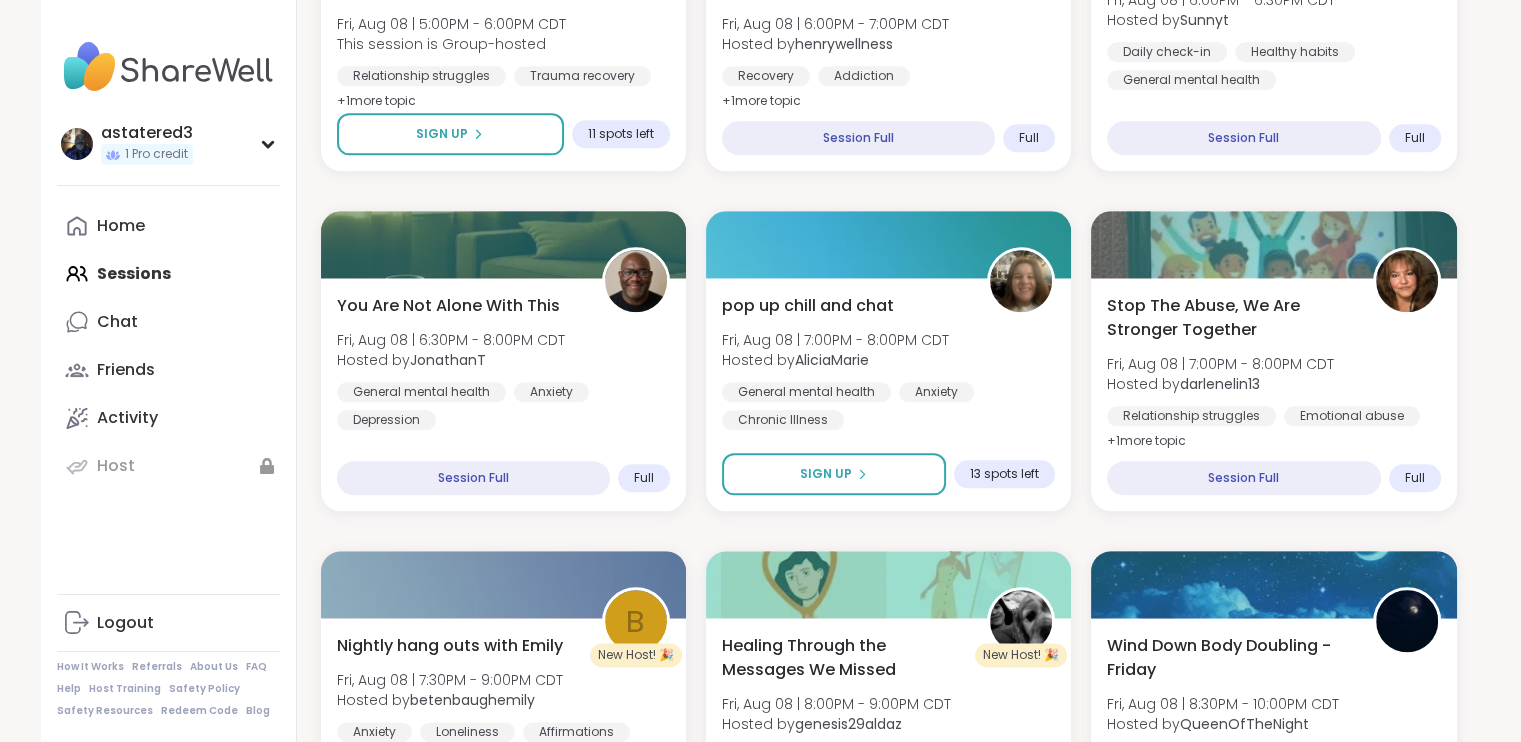 click on "[USERNAME] 1 Pro credit [USERNAME] 1 Pro credit Profile Membership Settings Help Home Sessions Chat Friends Activity Host Logout How It Works Referrals About Us FAQ Help Host Training Safety Policy Safety Resources Redeem Code Blog 1 Register for your first session Try a peer support group or use your free Pro credit. Upcoming Sessions CREATE A SESSION All Sessions Pro Sessions NEW My Sessions Find your next session Search Filter Emotional Abuse: Moving Beyond the Pain [DAY], [MONTH] [DATE] | [TIME] - [TIME] [TIMEZONE] This session is Group-hosted PTSD Emotional abuse Healing SESSION LIVE Morning EFT tapping, calming, clearing exercises [DAY], [MONTH] [DATE] | [TIME] - [TIME] [TIMEZONE] Hosted by [USERNAME] Trauma recovery General mental health Anxiety + 1 more topic SESSION LIVE Emotional Abuse: Moving Beyond the Pain [DAY], [MONTH] [DATE] | [TIME] - [TIME] [TIMEZONE] This session is Group-hosted PTSD Emotional abuse Healing SESSION LIVE Good Morning Body Doubling For Productivity [DAY], [MONTH] [DATE] | [TIME] - [TIME] [TIMEZONE] Hosted by Good company + 1 Full" at bounding box center [760, 25] 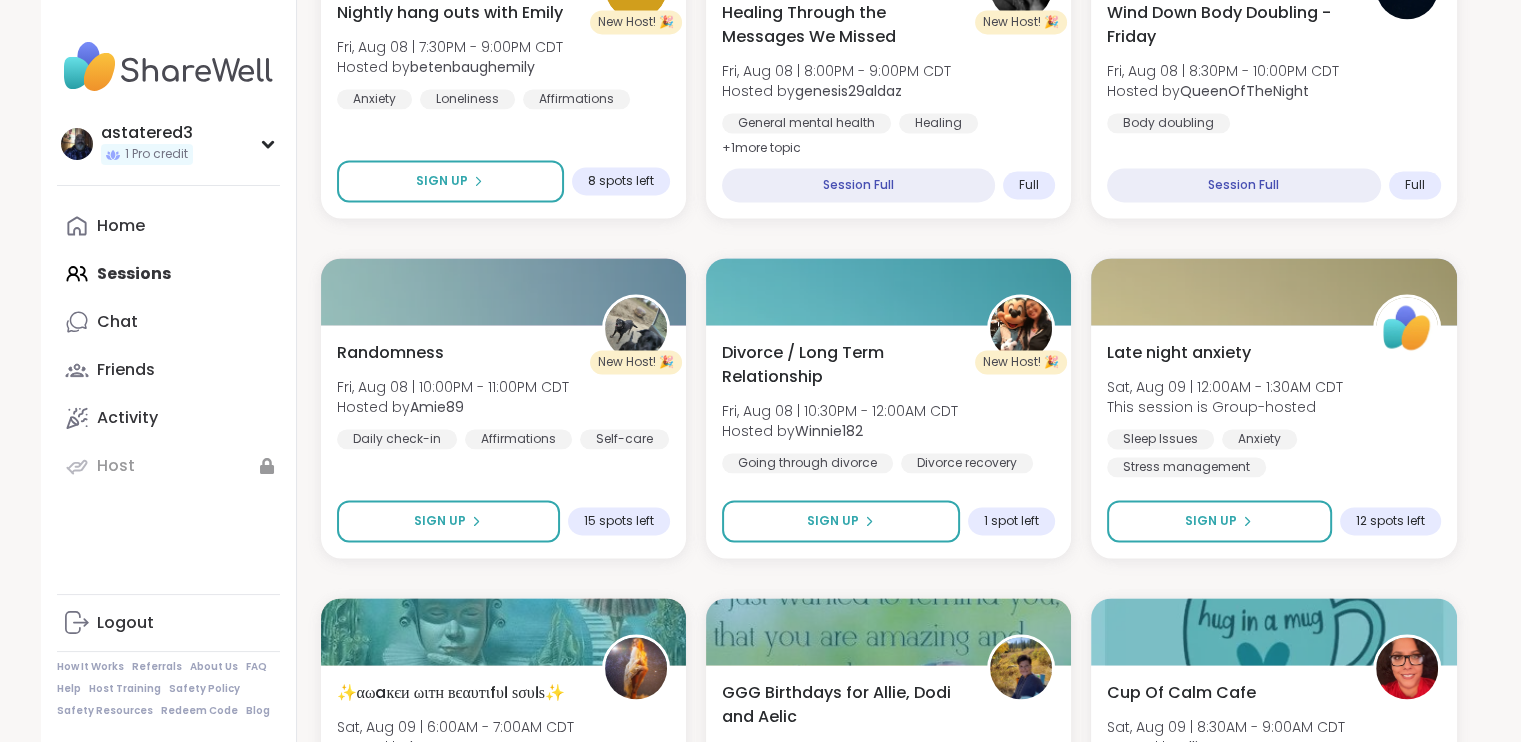 scroll, scrollTop: 2892, scrollLeft: 0, axis: vertical 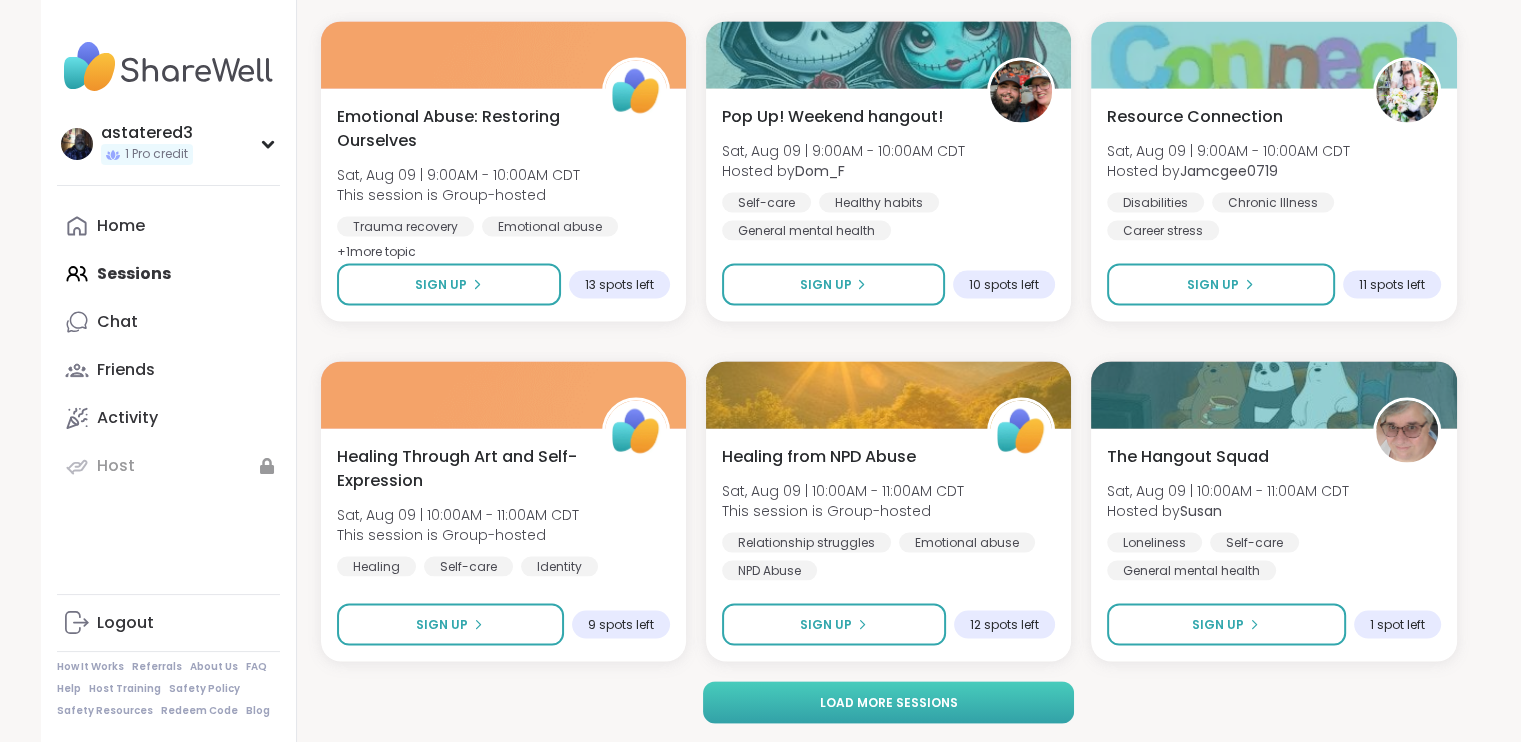click on "Load more sessions" at bounding box center (888, 702) 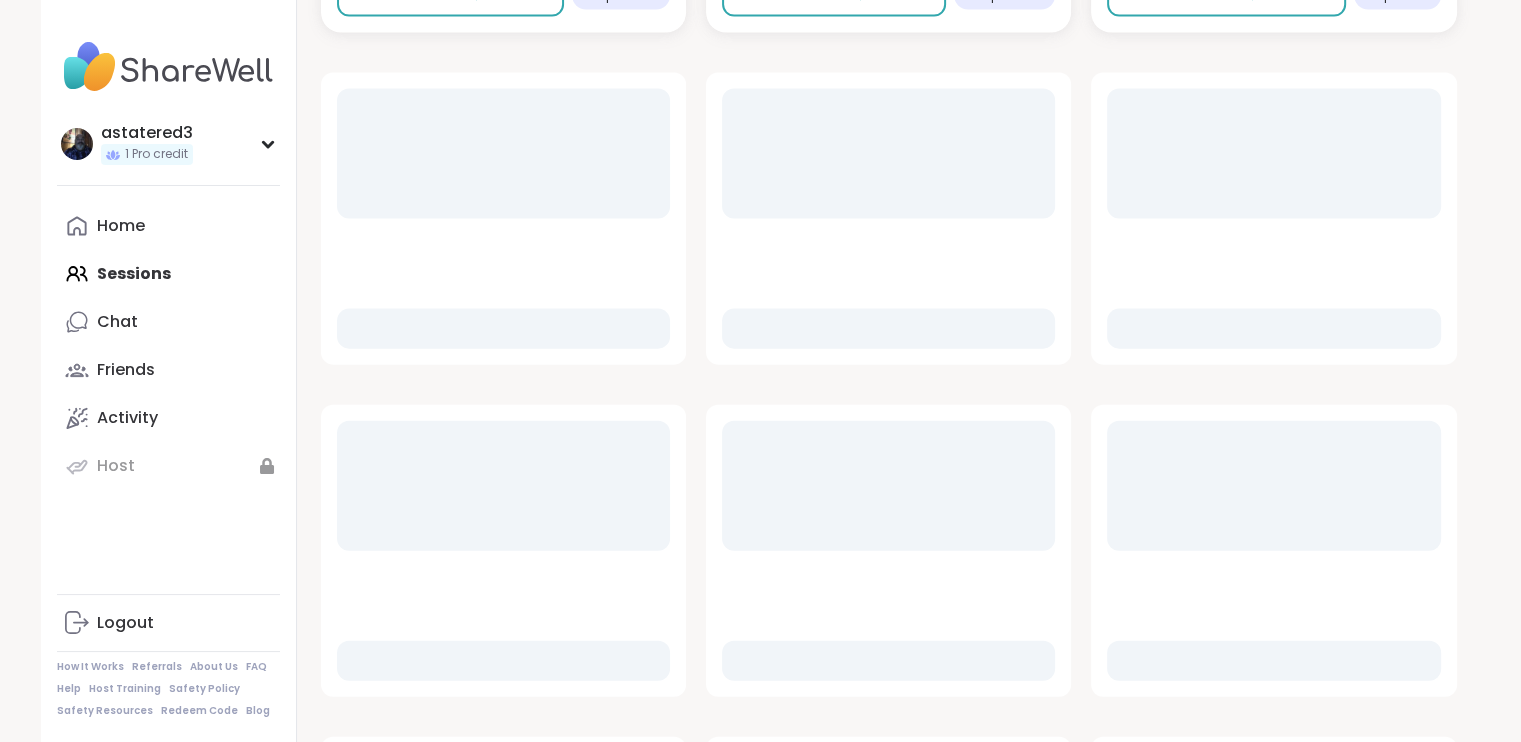 scroll, scrollTop: 4442, scrollLeft: 0, axis: vertical 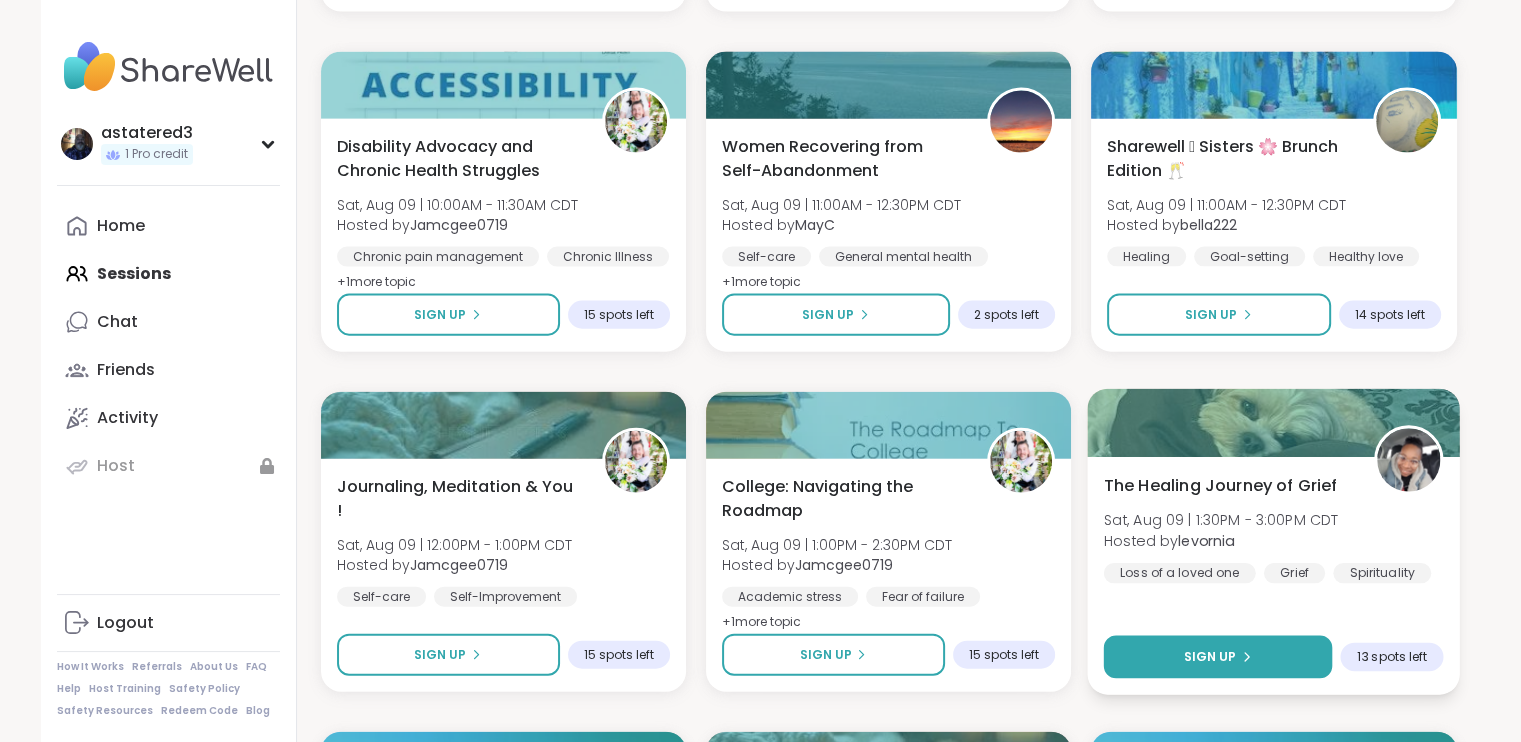 click 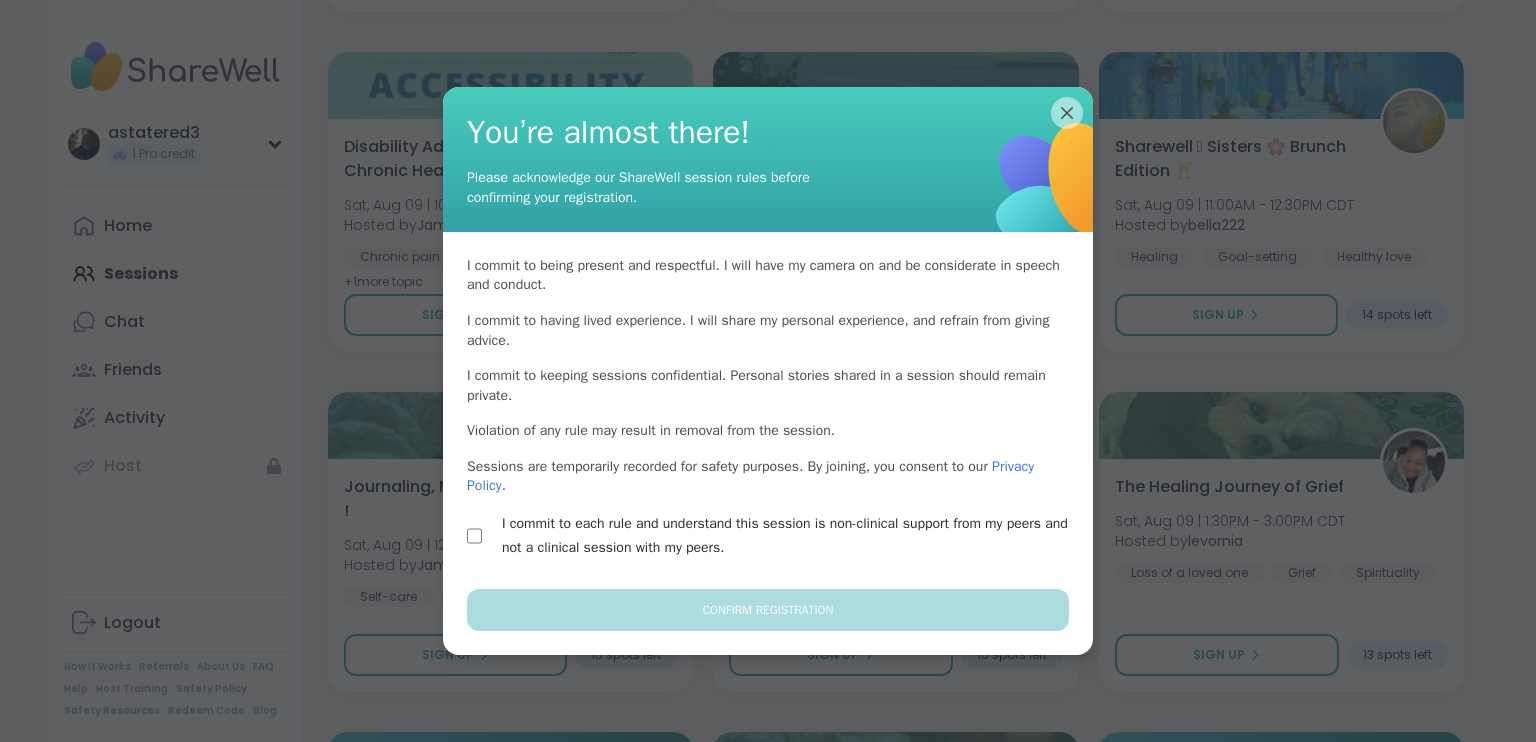 click on "I commit to each rule and understand this session is non-clinical support from my peers and not a clinical session with my peers." at bounding box center [768, 536] 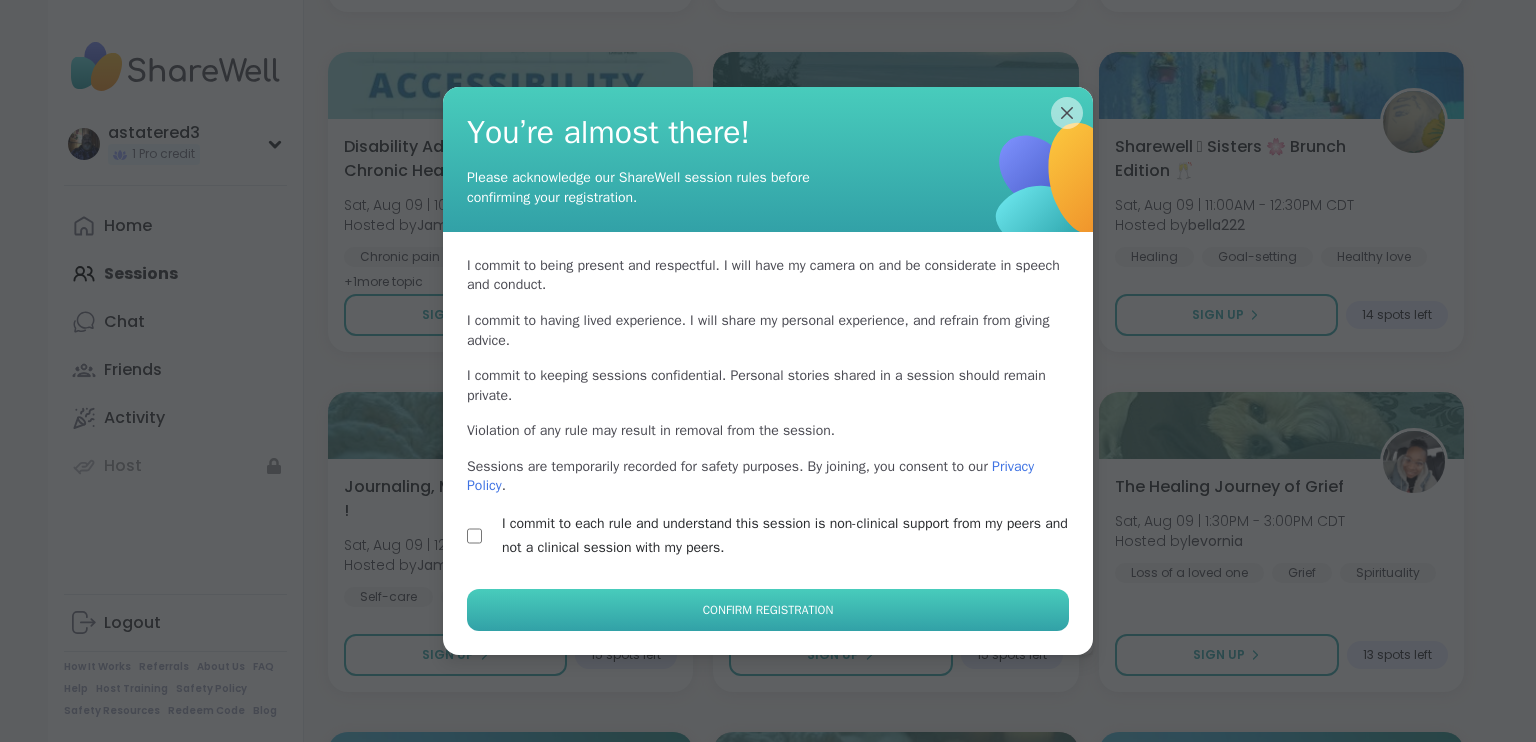 click on "Confirm Registration" at bounding box center (768, 610) 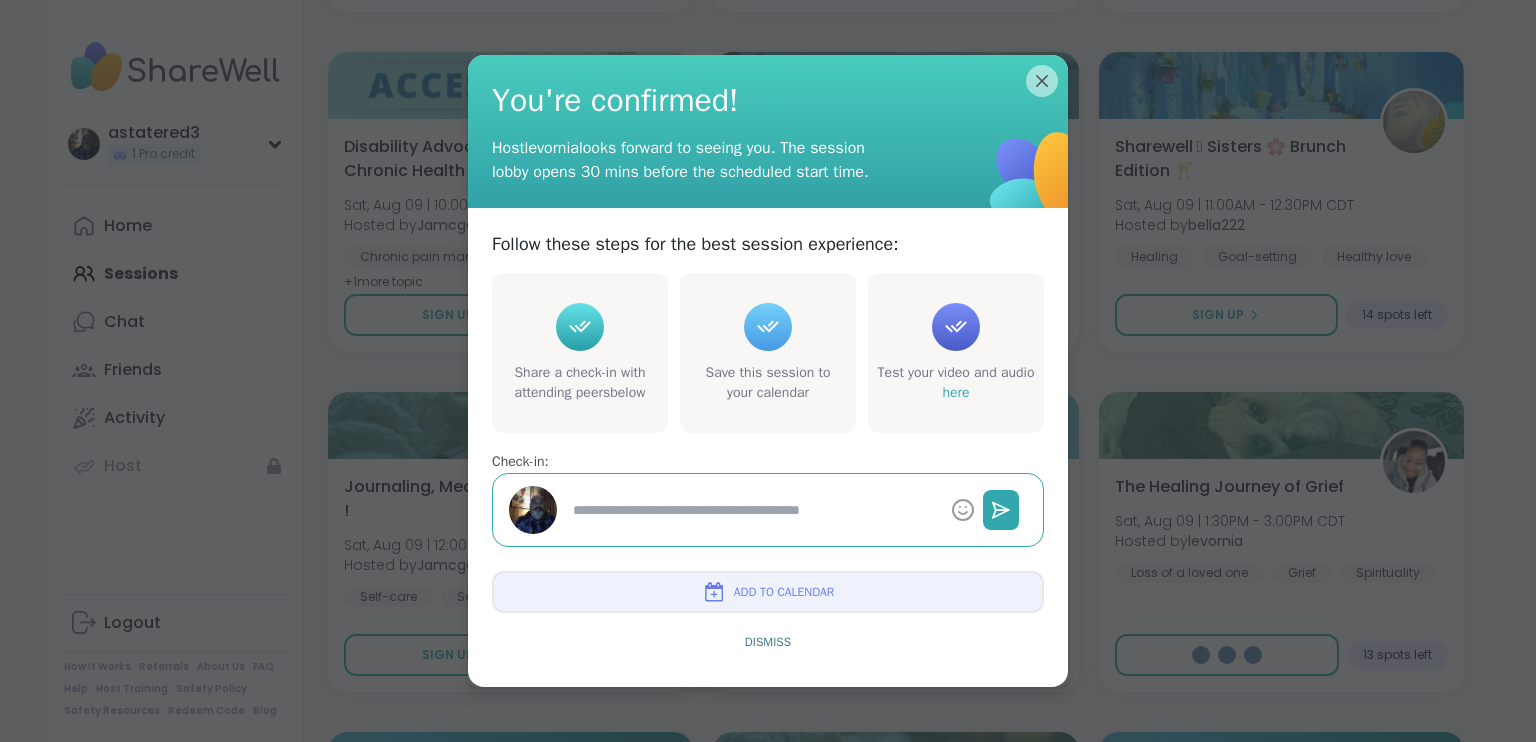 type on "*" 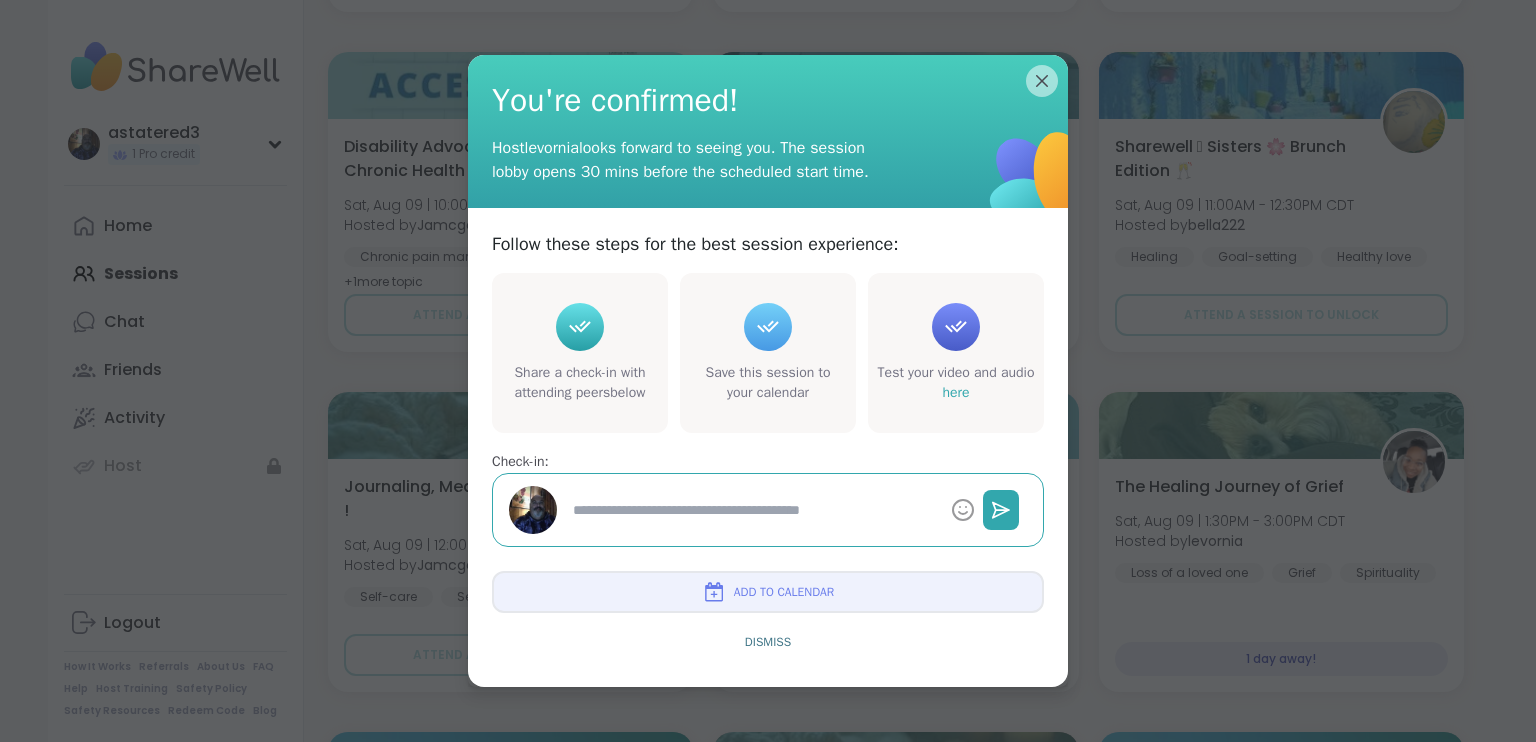 click on "Add to Calendar" at bounding box center [784, 592] 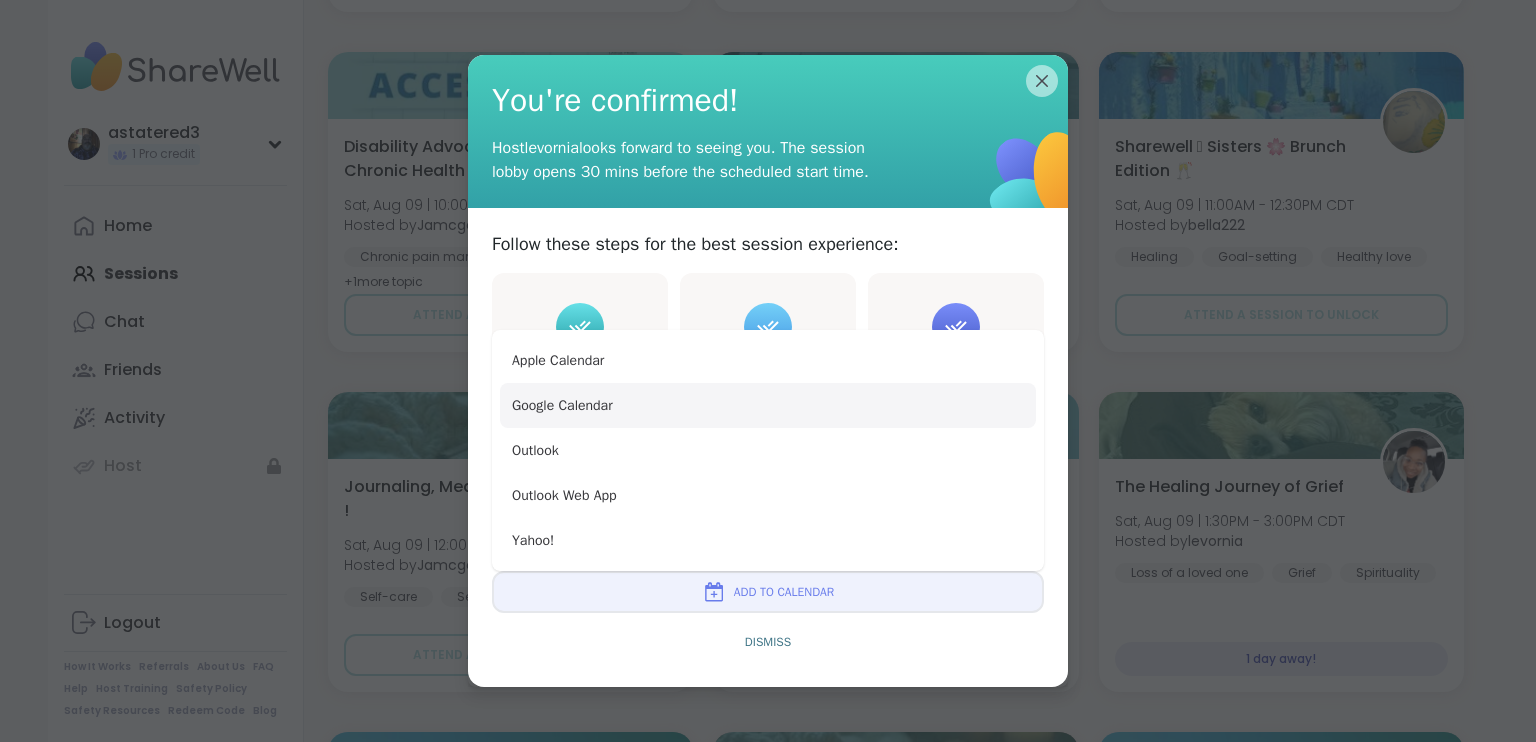 click on "Google Calendar" at bounding box center [768, 405] 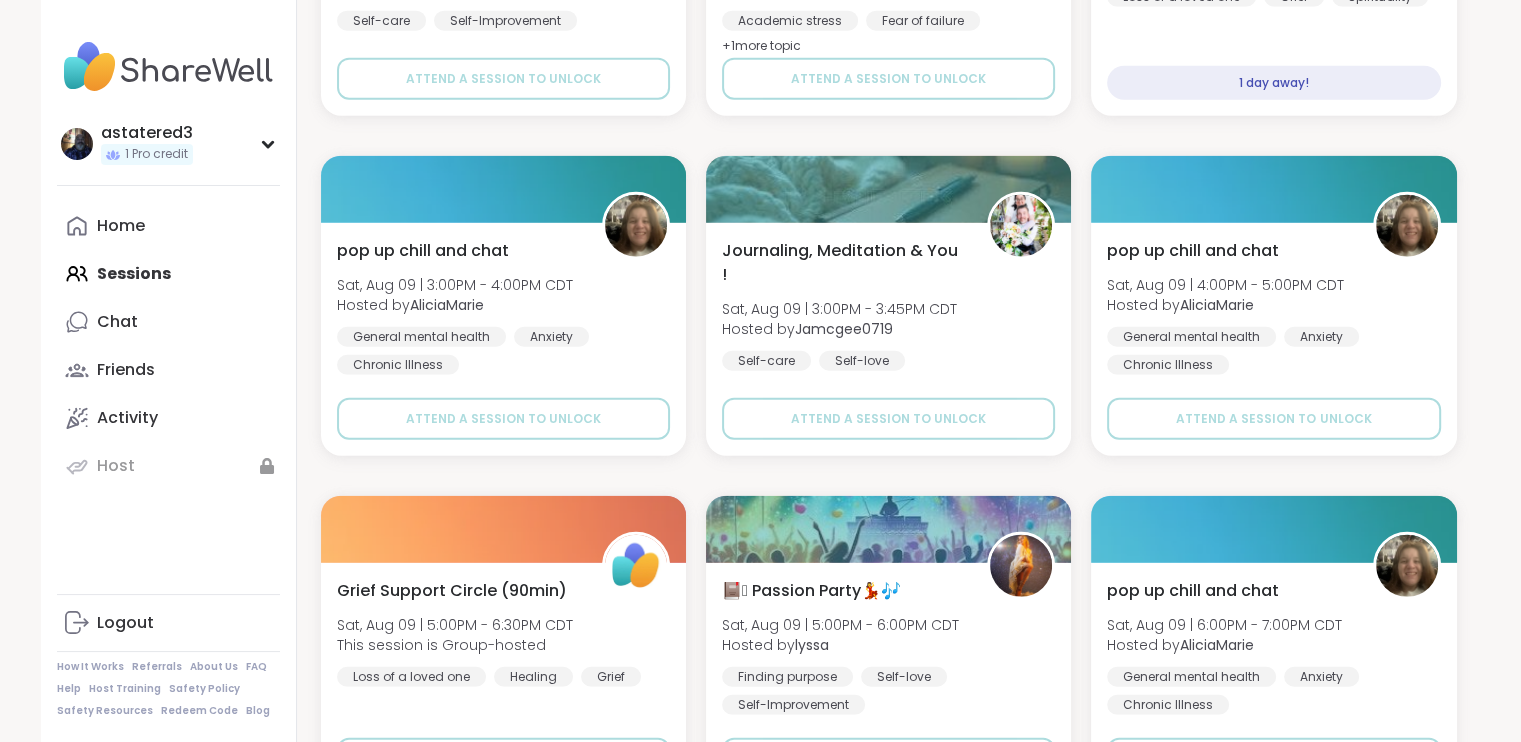 scroll, scrollTop: 5091, scrollLeft: 0, axis: vertical 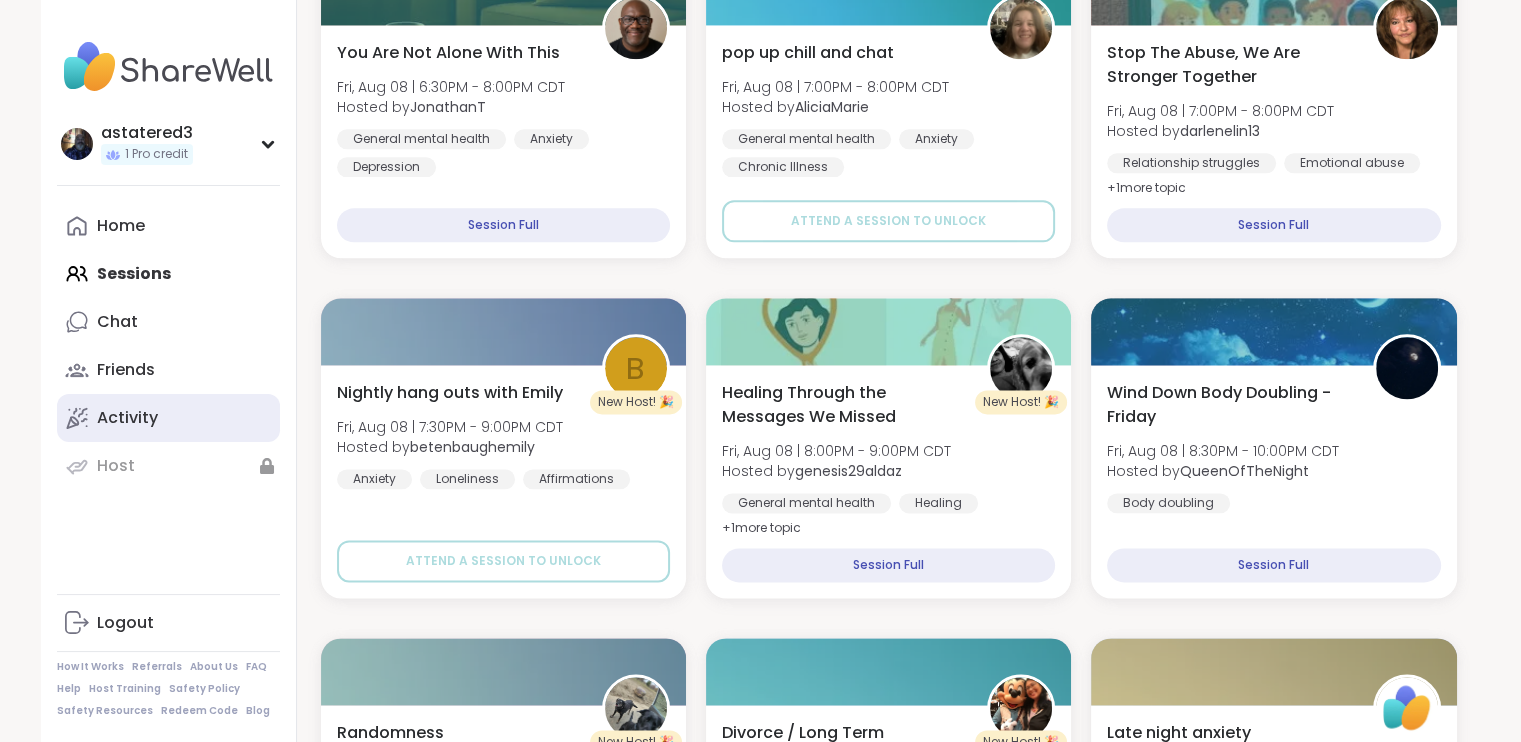 click on "Activity" at bounding box center (127, 418) 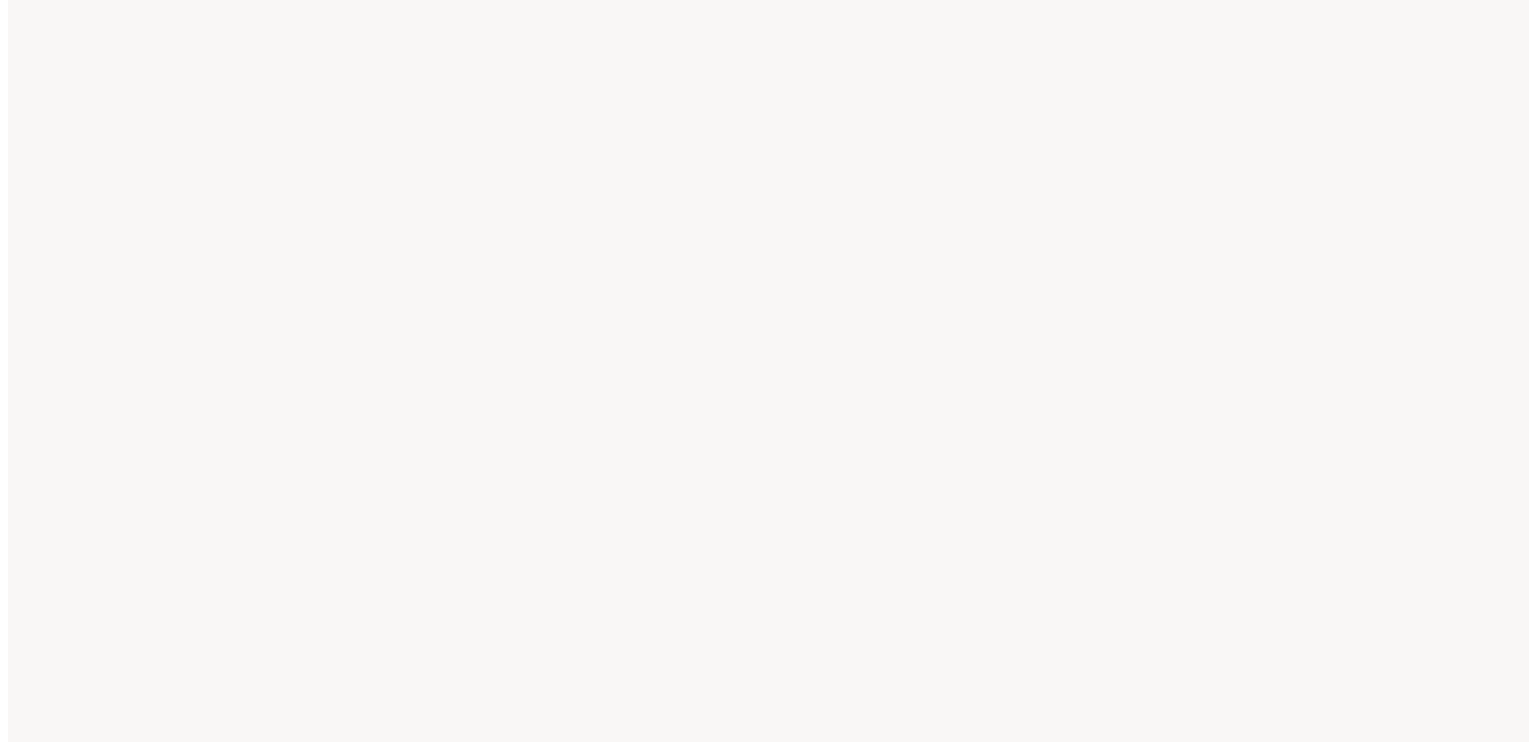 scroll, scrollTop: 0, scrollLeft: 0, axis: both 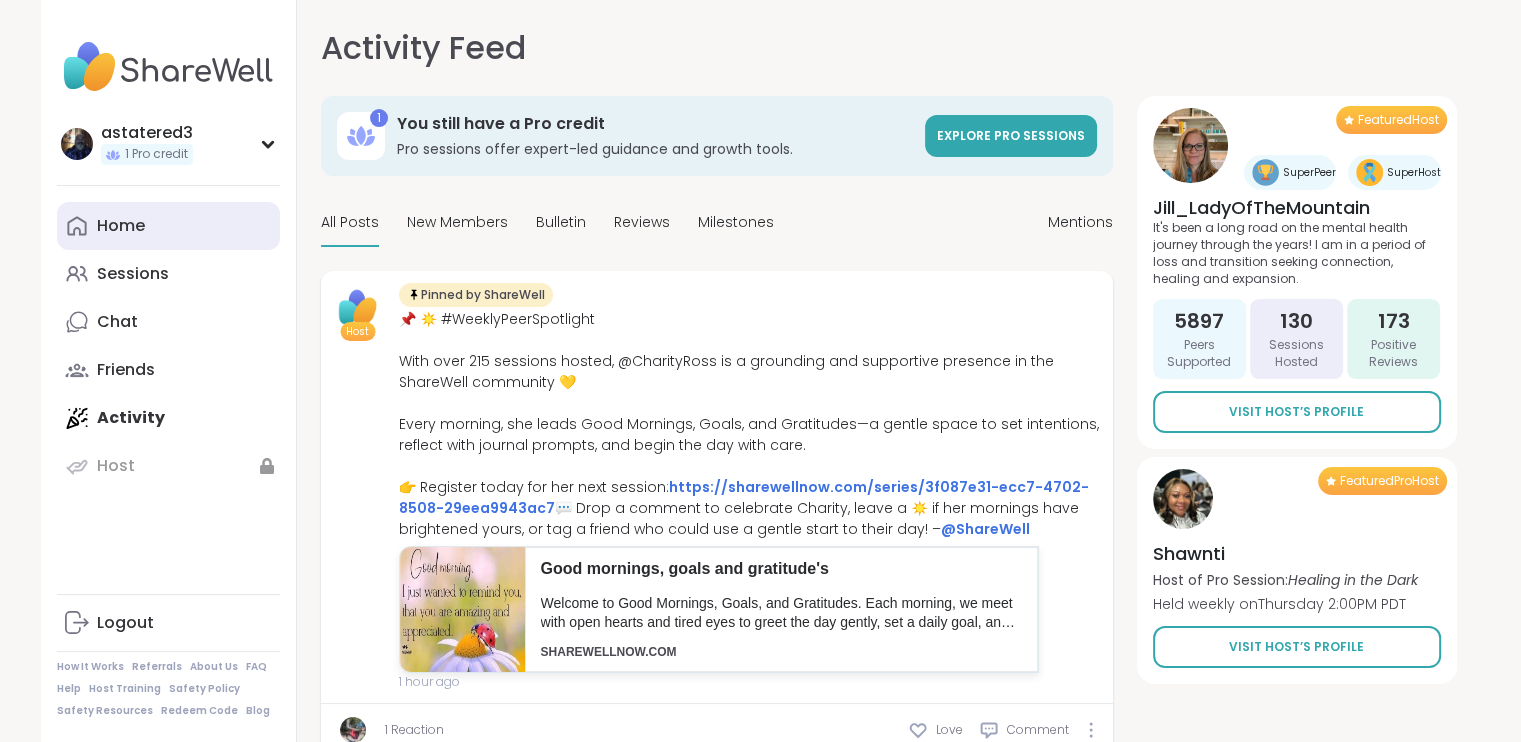 click on "Home" at bounding box center [168, 226] 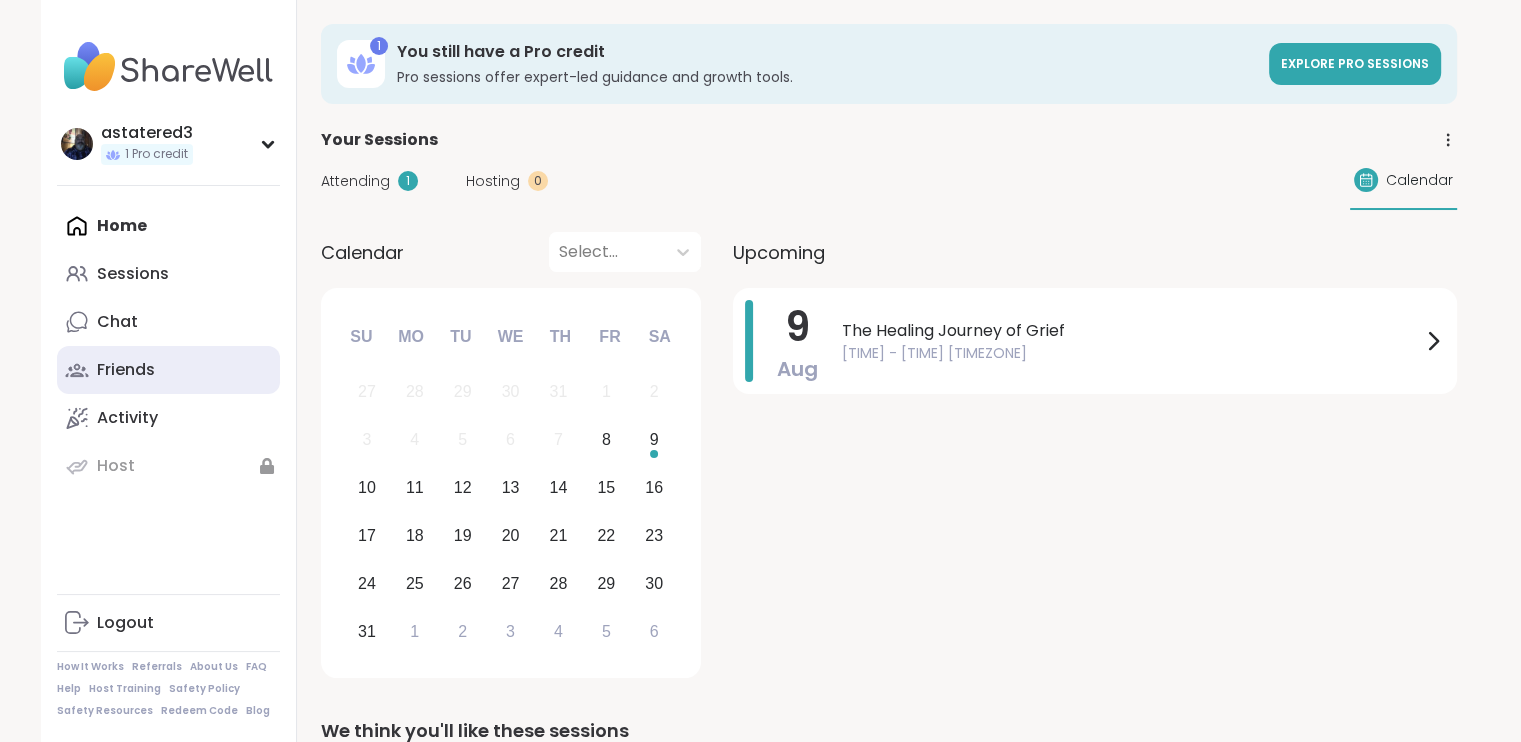 click on "Friends" at bounding box center (168, 370) 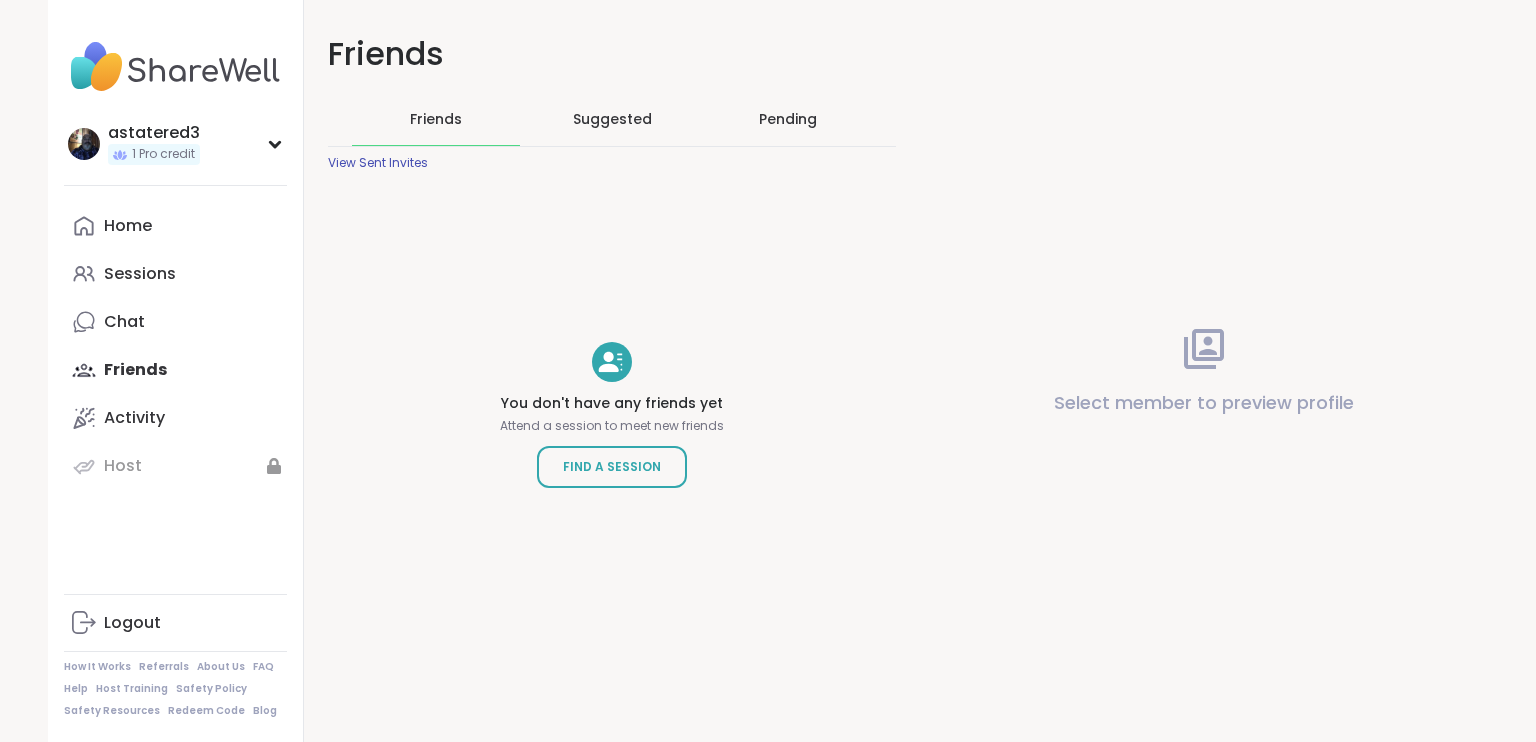 scroll, scrollTop: 0, scrollLeft: 0, axis: both 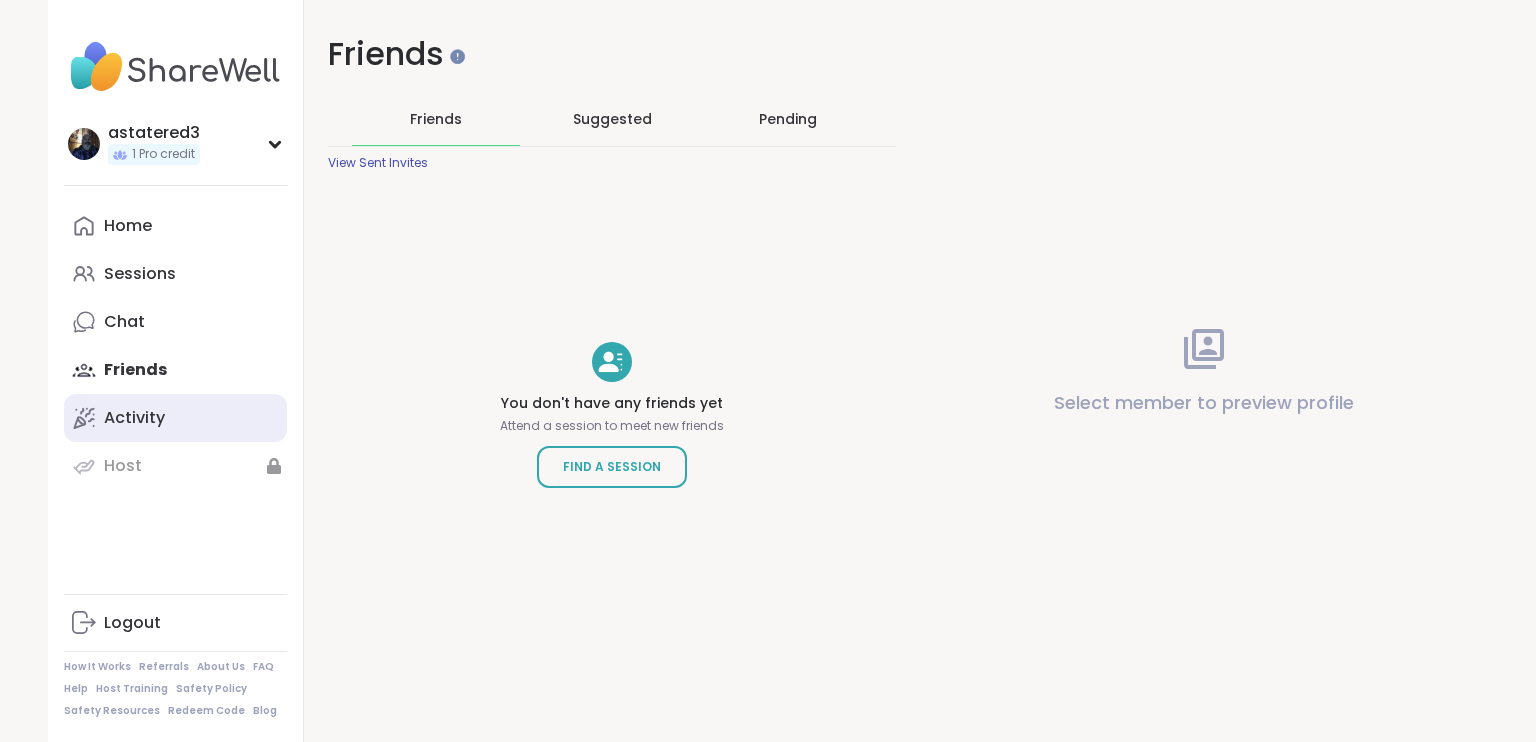 click on "Activity" at bounding box center (134, 418) 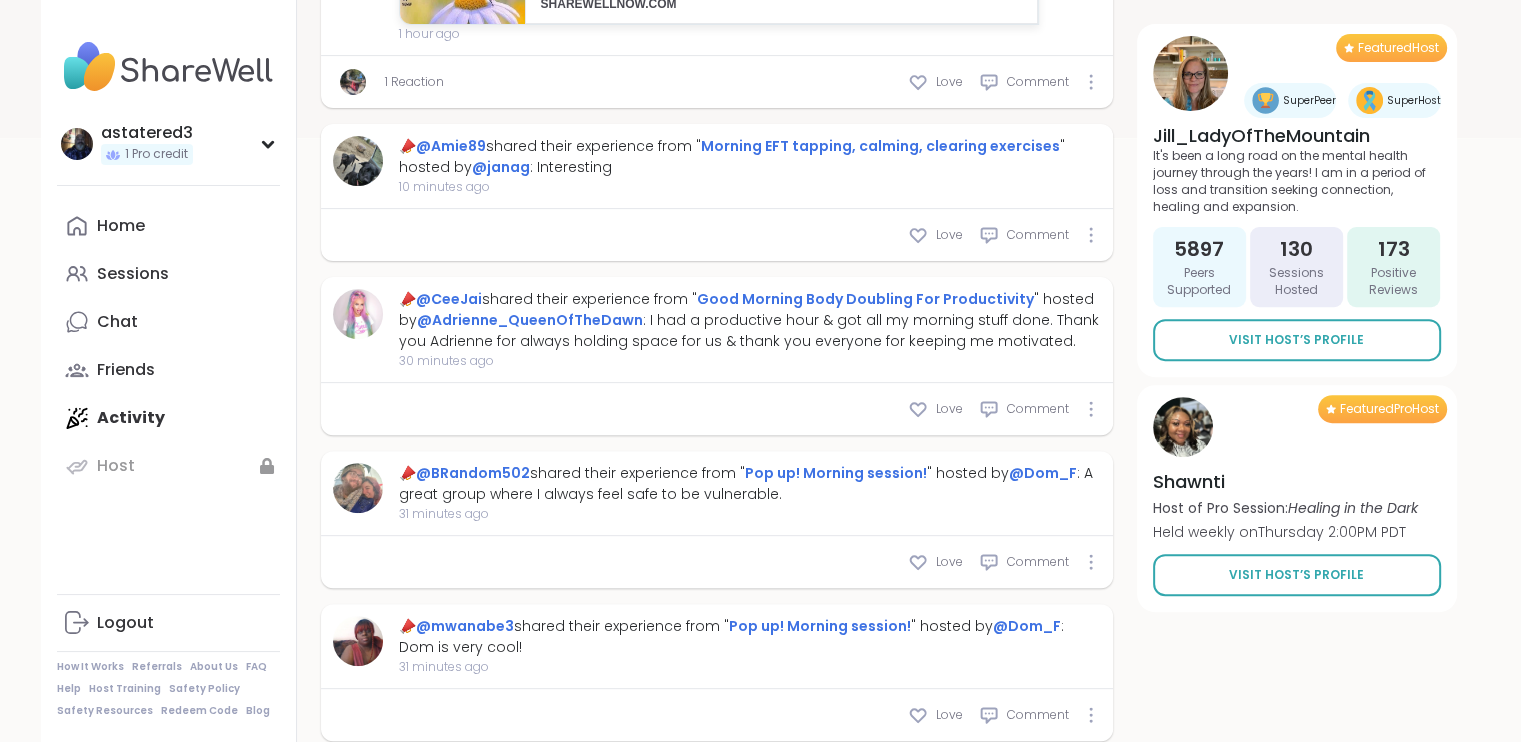 scroll, scrollTop: 1297, scrollLeft: 0, axis: vertical 